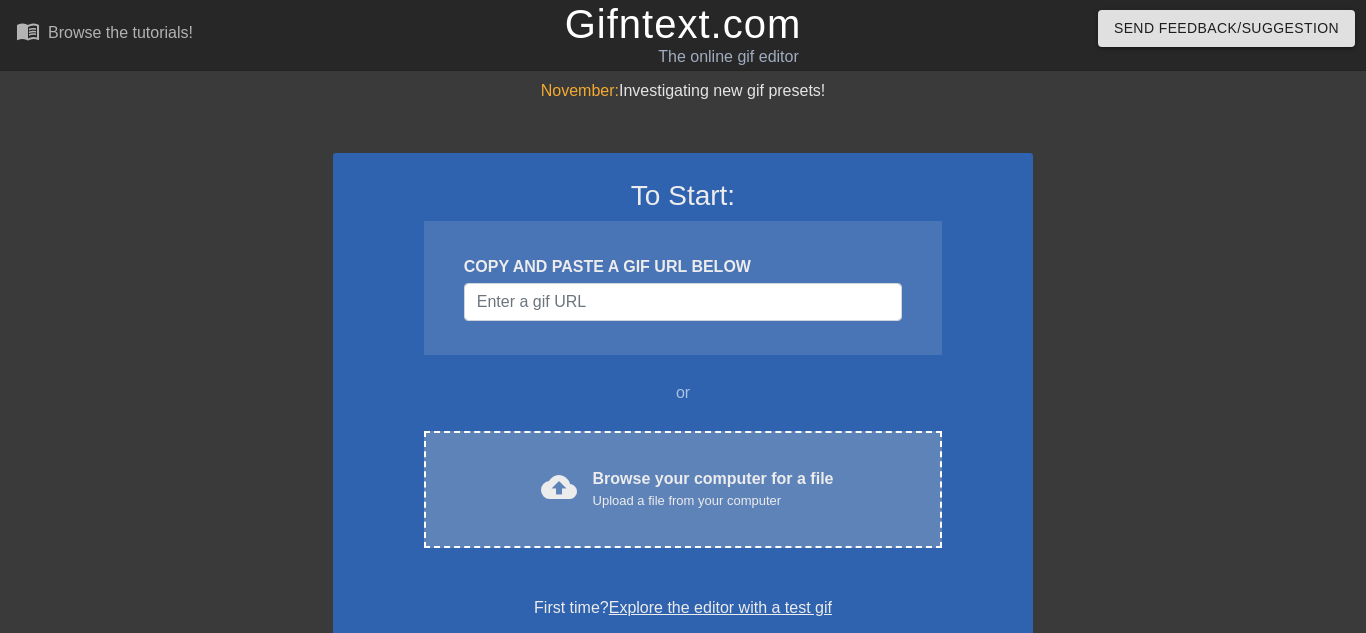 scroll, scrollTop: 0, scrollLeft: 0, axis: both 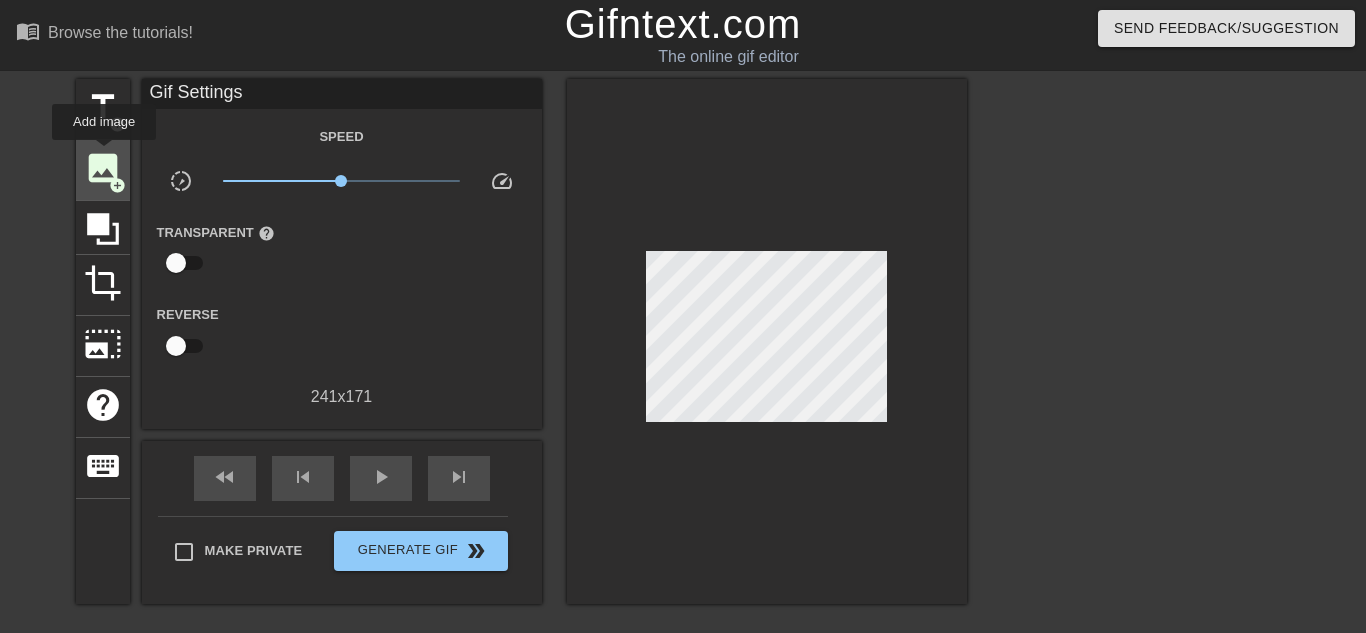 click on "image" at bounding box center [103, 168] 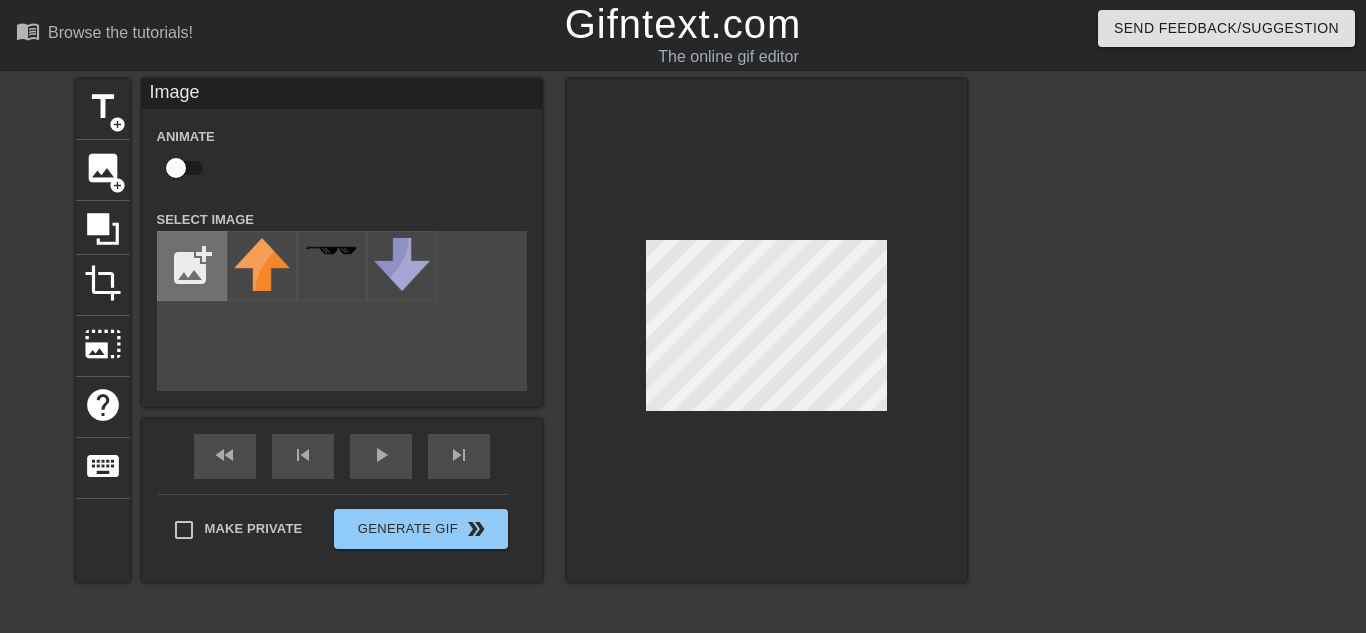 click at bounding box center (192, 266) 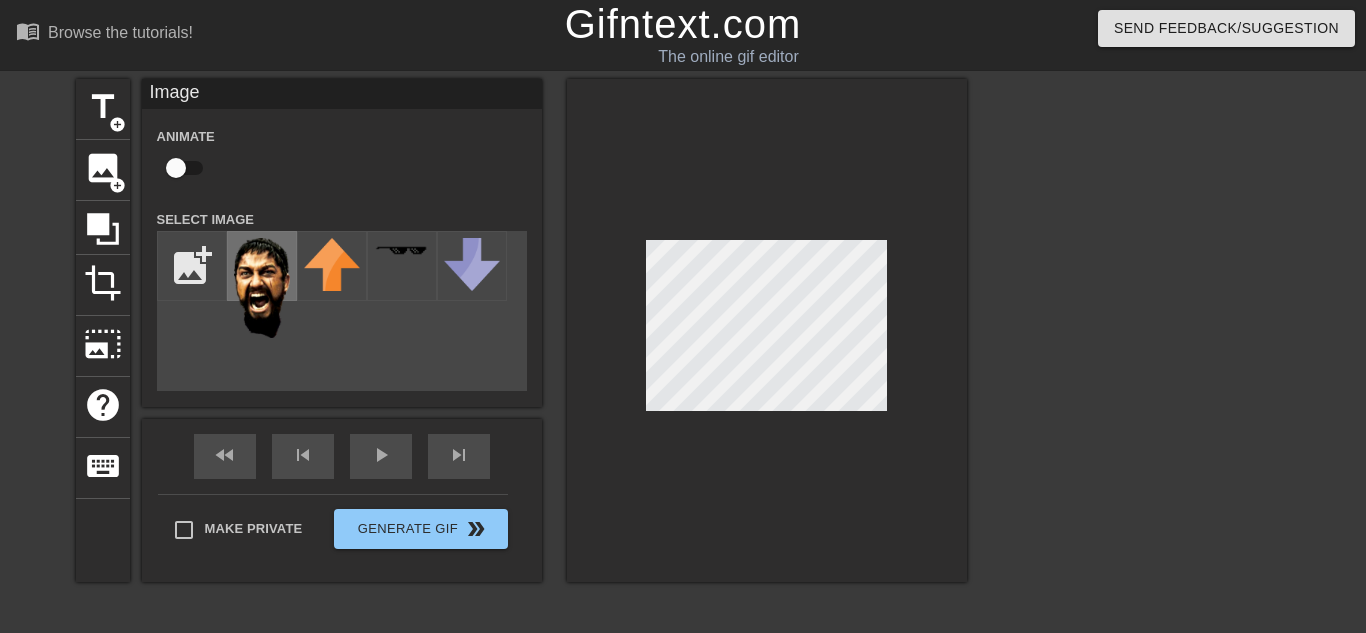 click at bounding box center [262, 266] 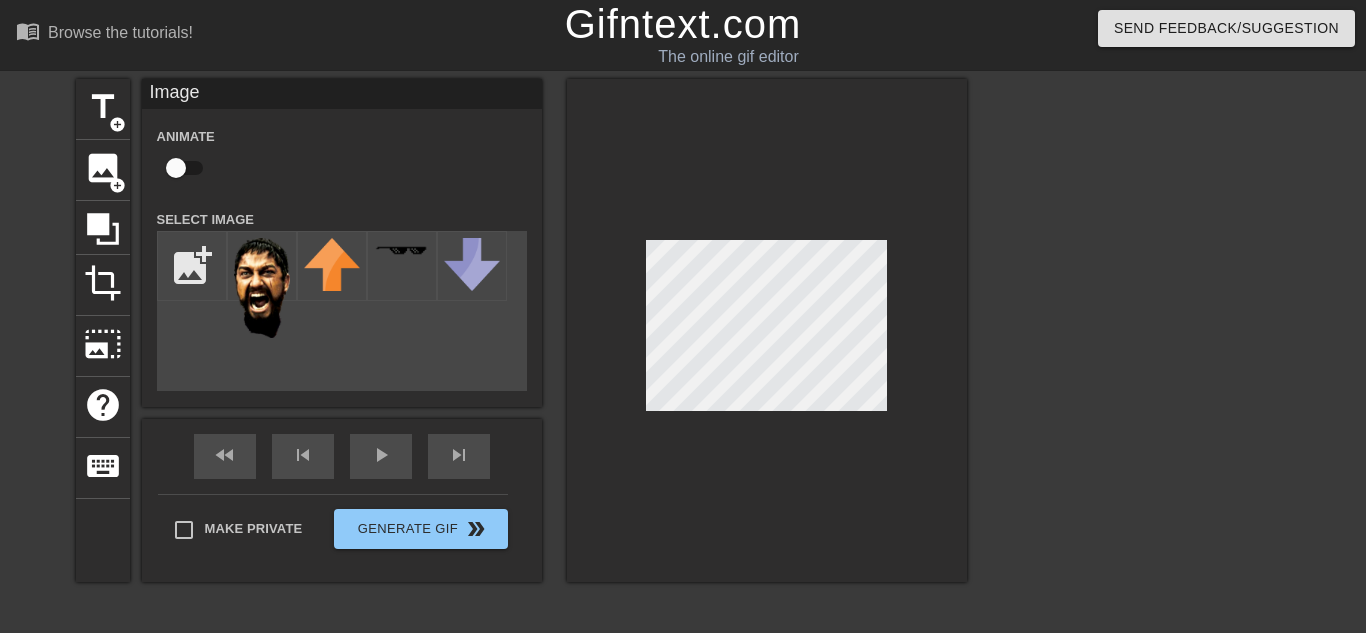 click at bounding box center (176, 168) 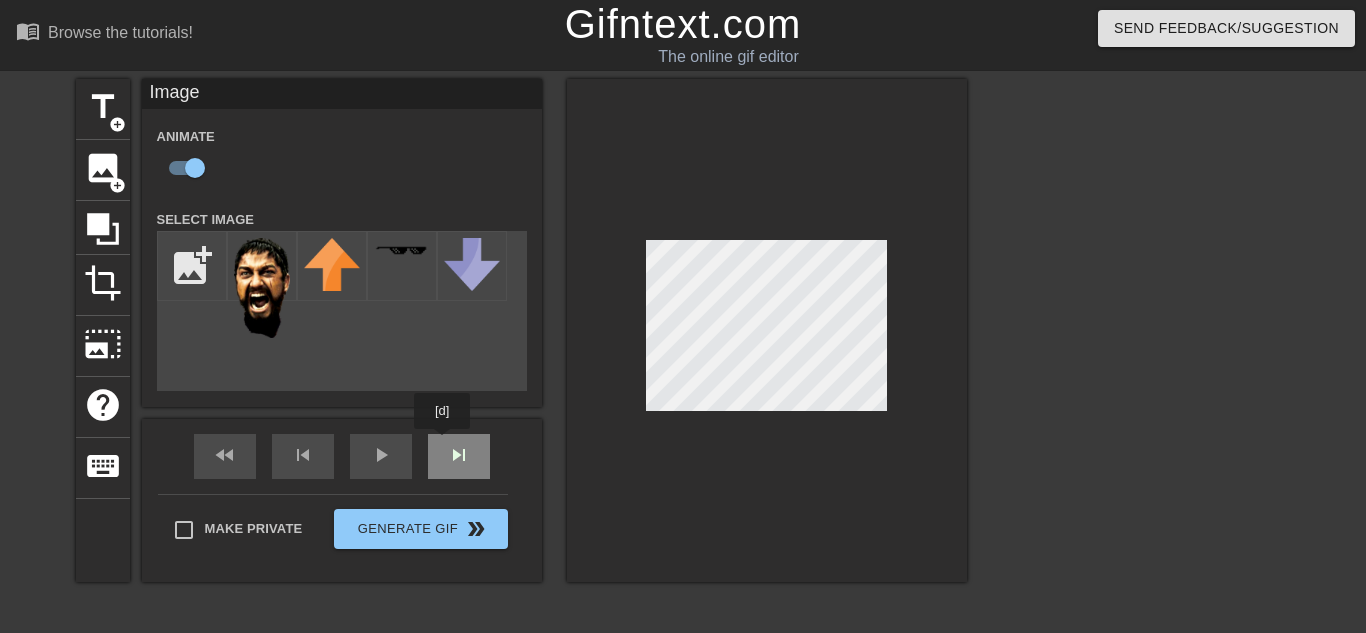 click on "fast_rewind skip_previous play_arrow skip_next" at bounding box center [342, 456] 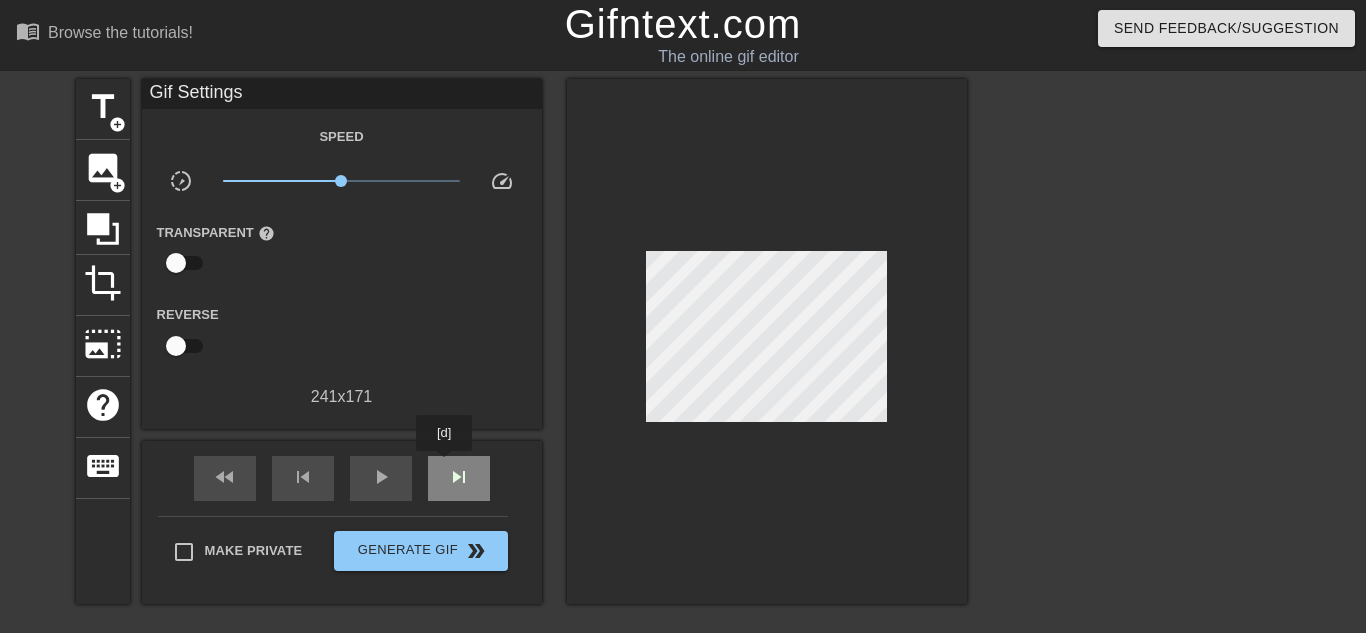 click on "skip_next" at bounding box center [459, 478] 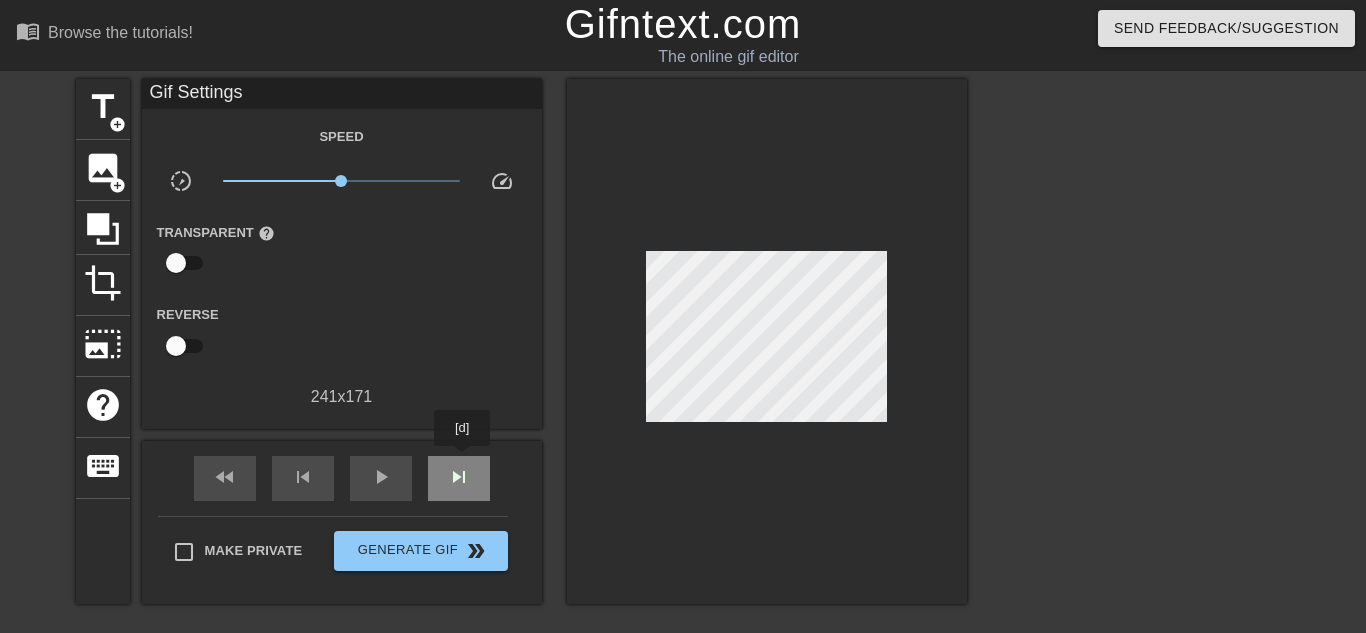 click on "skip_next" at bounding box center (459, 478) 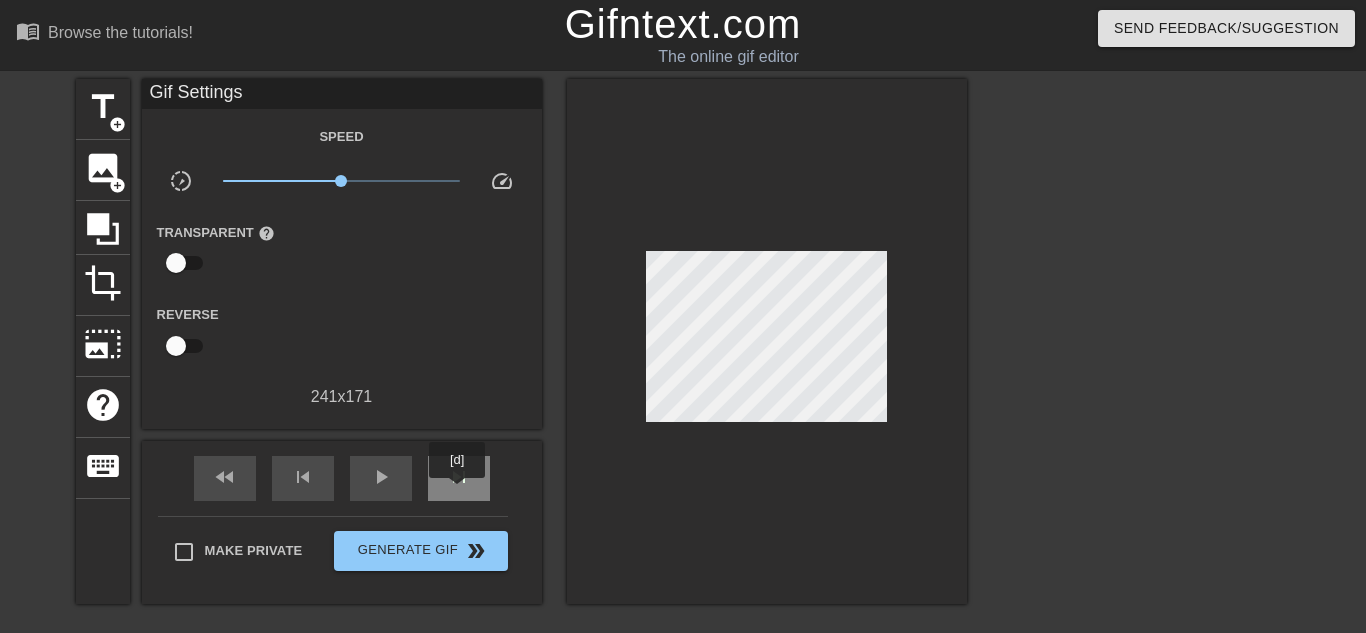 click on "skip_next" at bounding box center [459, 478] 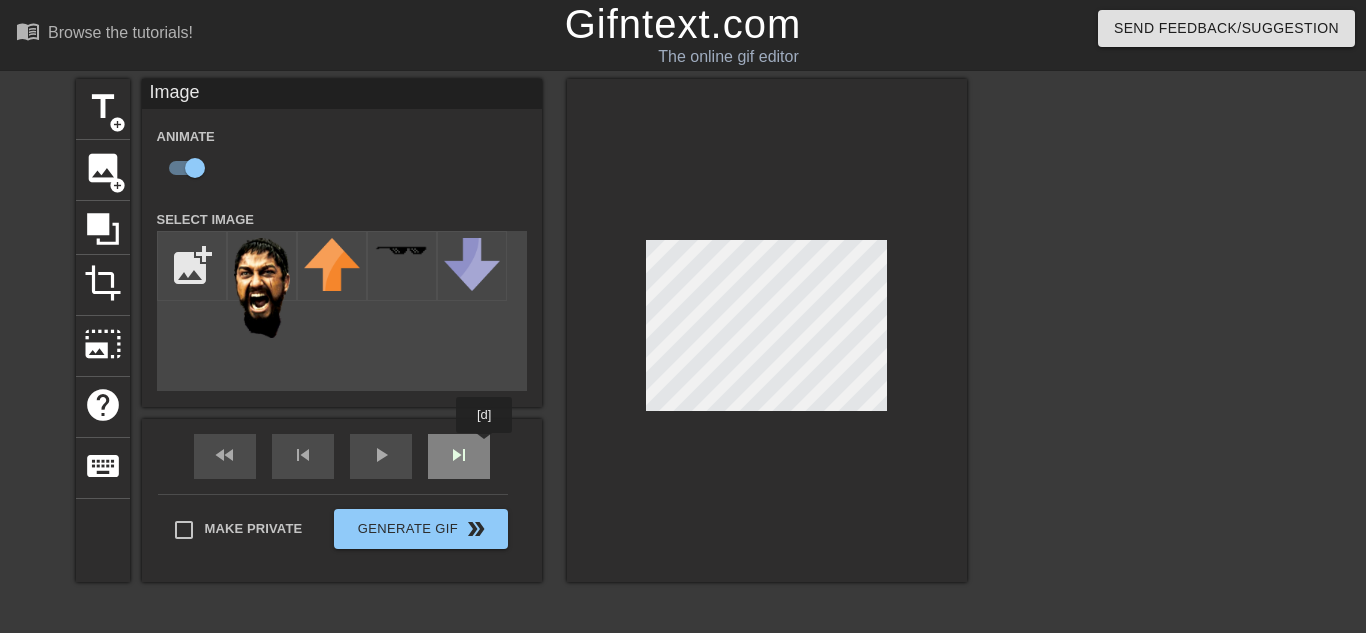 click on "fast_rewind skip_previous play_arrow skip_next" at bounding box center (342, 456) 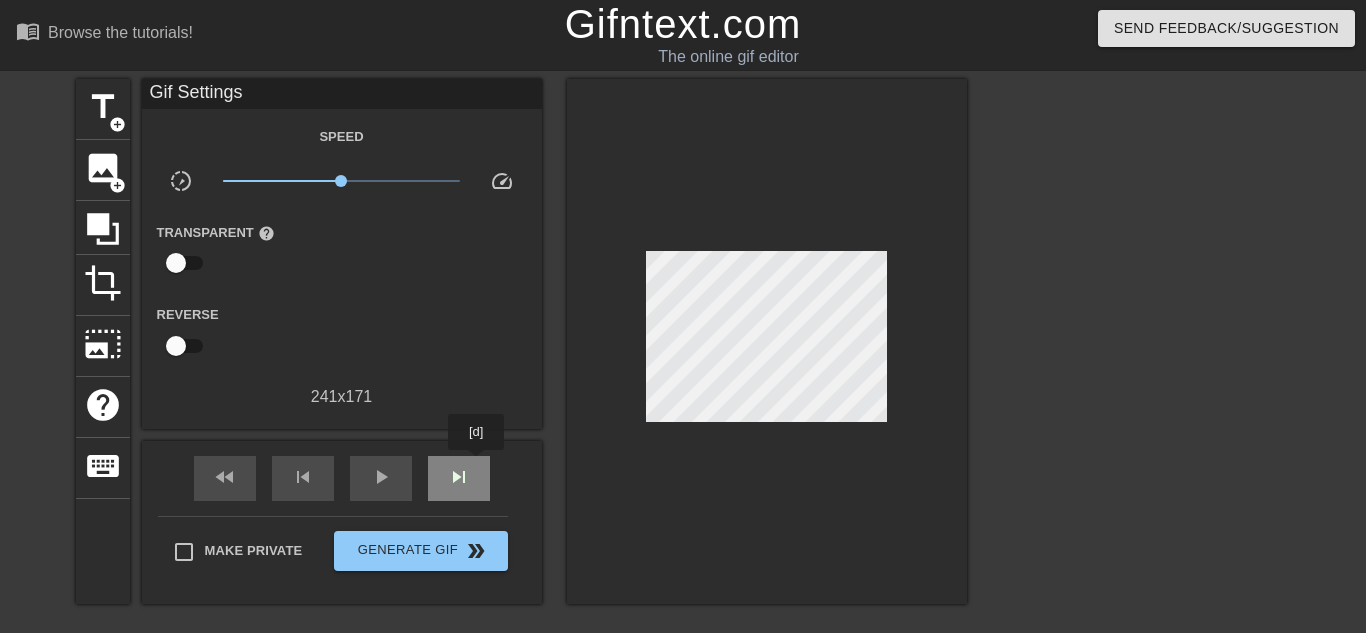 click on "skip_next" at bounding box center [459, 478] 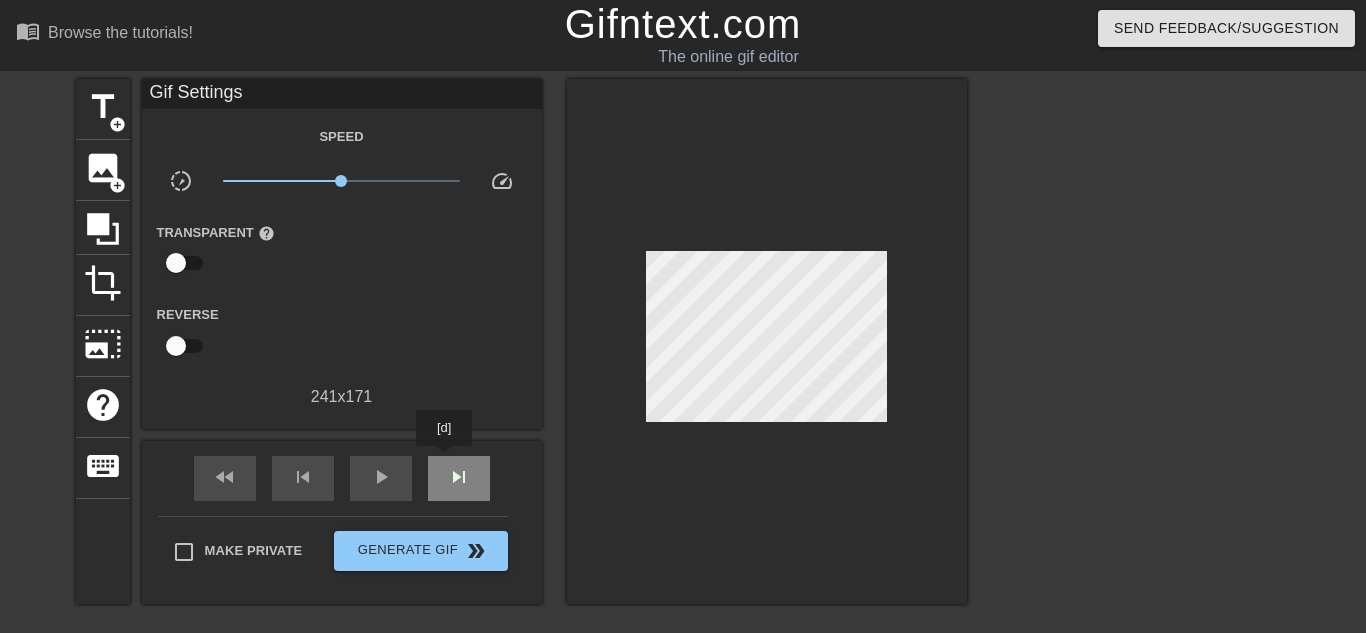 click on "skip_next" at bounding box center (459, 478) 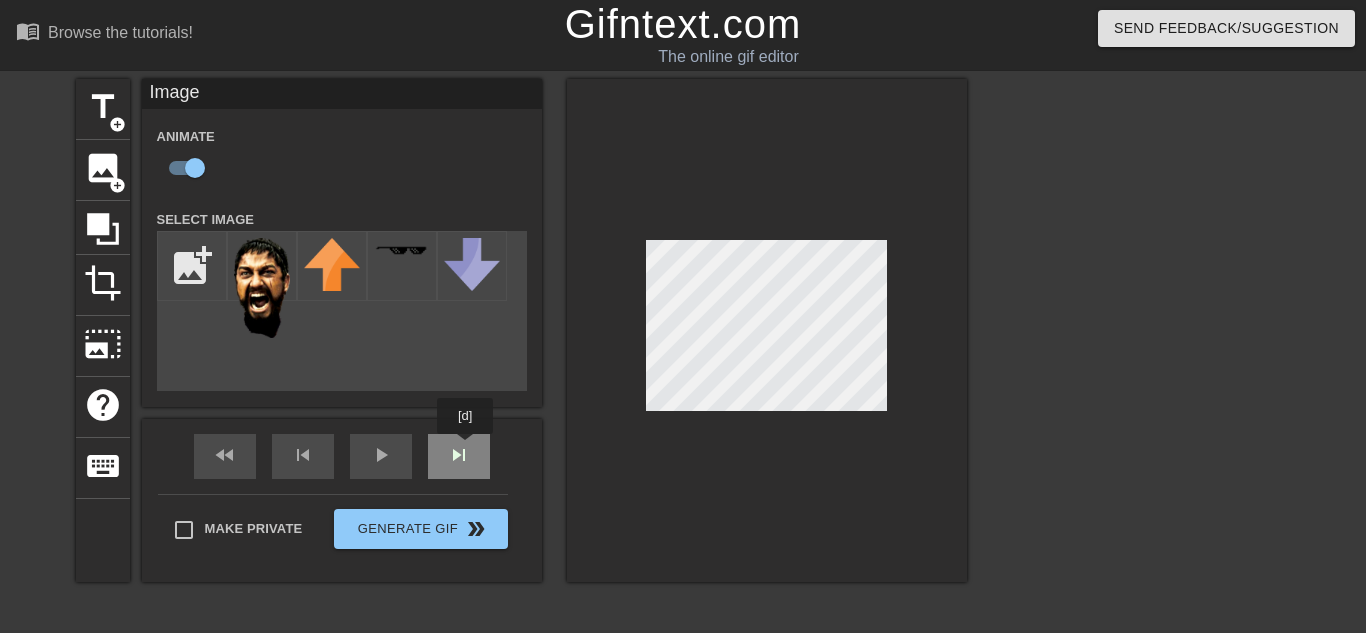 click on "fast_rewind skip_previous play_arrow skip_next" at bounding box center [342, 456] 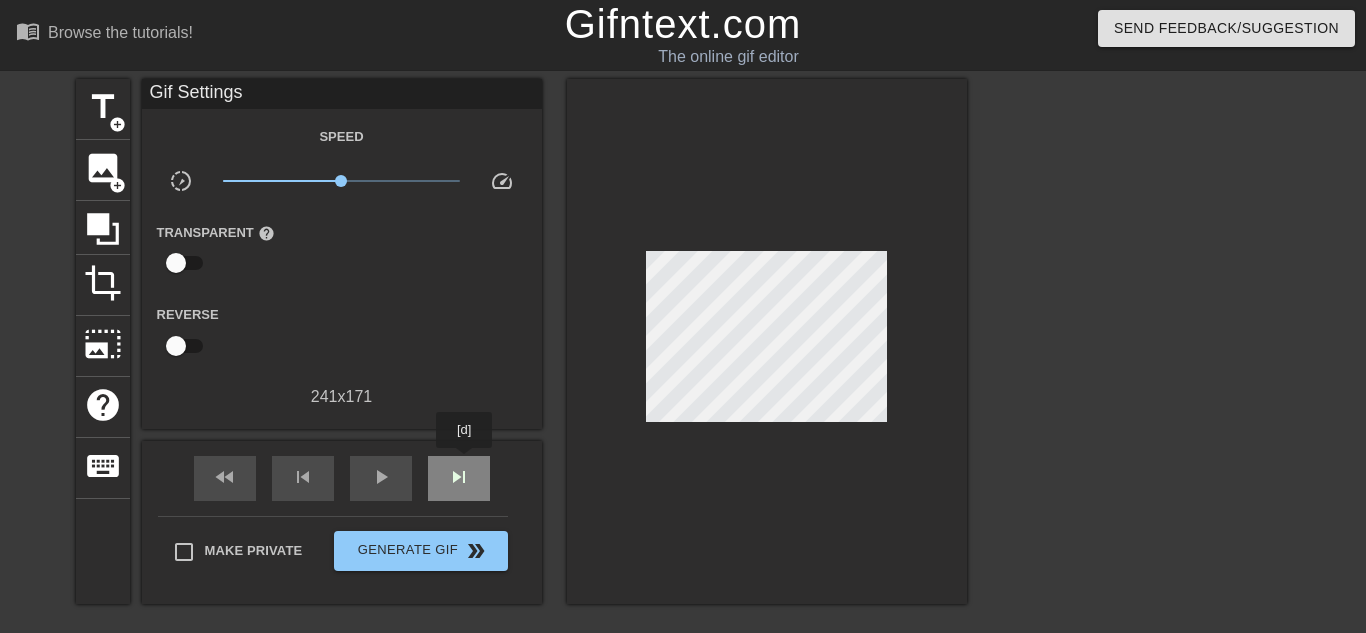 click on "skip_next" at bounding box center (459, 478) 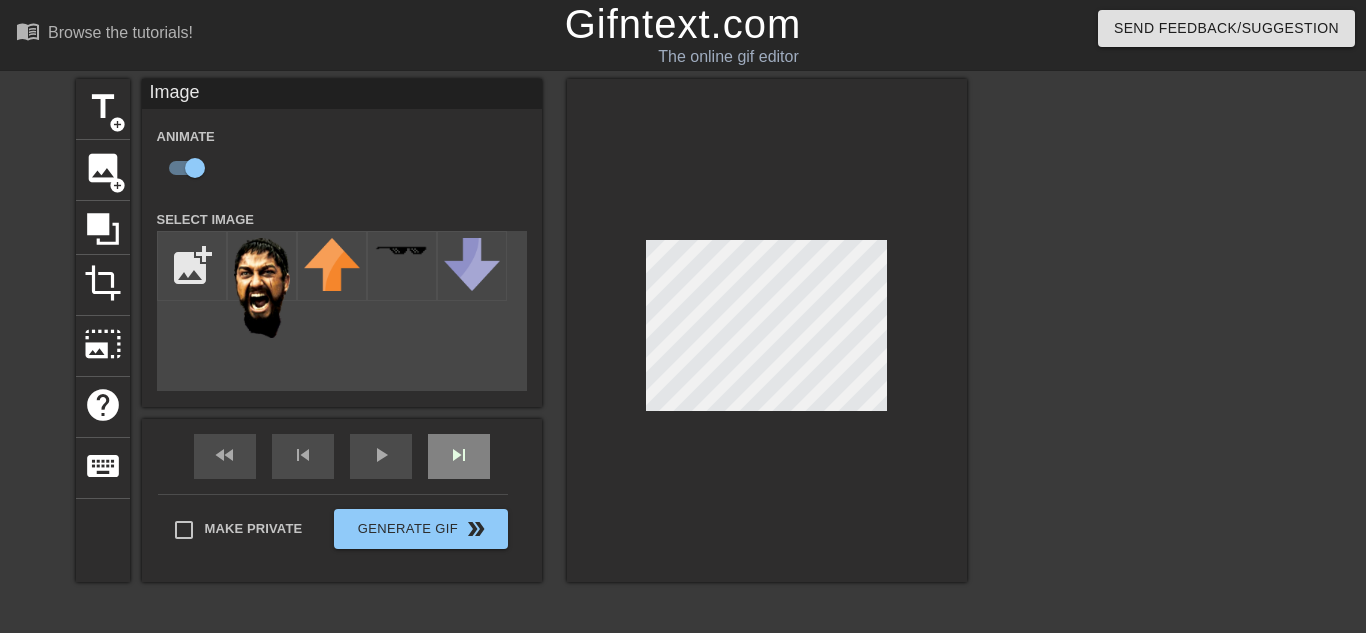click on "skip_next" at bounding box center (459, 456) 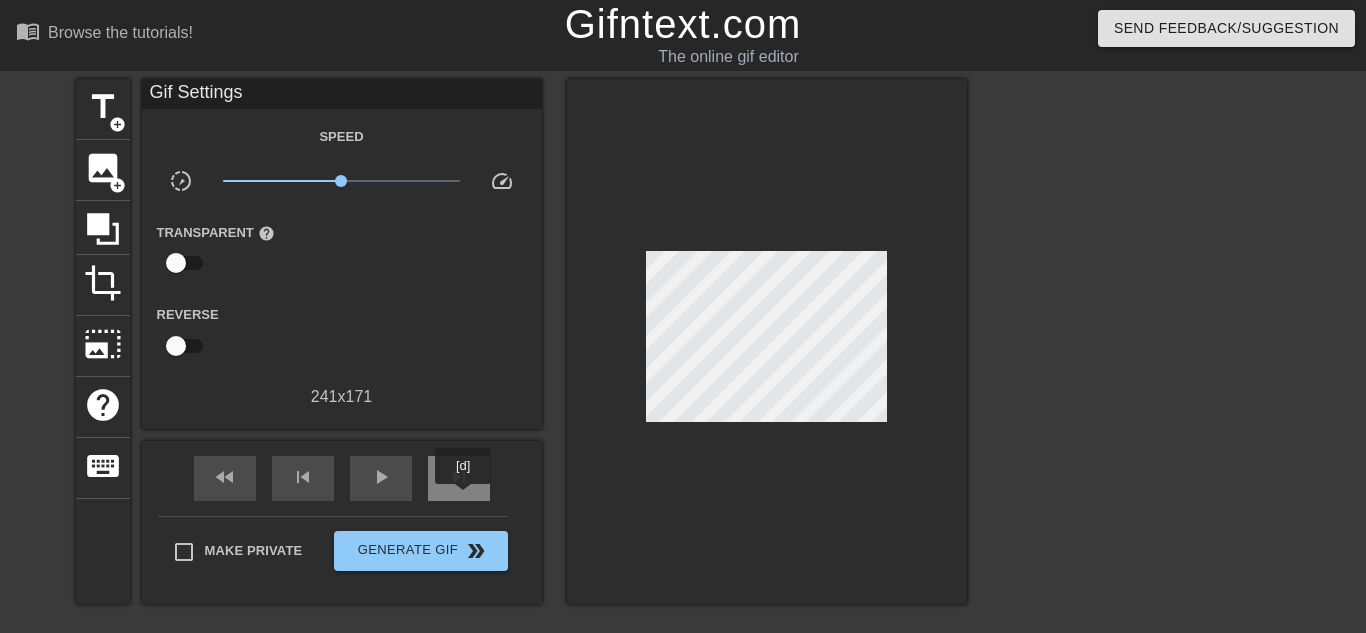 click on "skip_next" at bounding box center (459, 478) 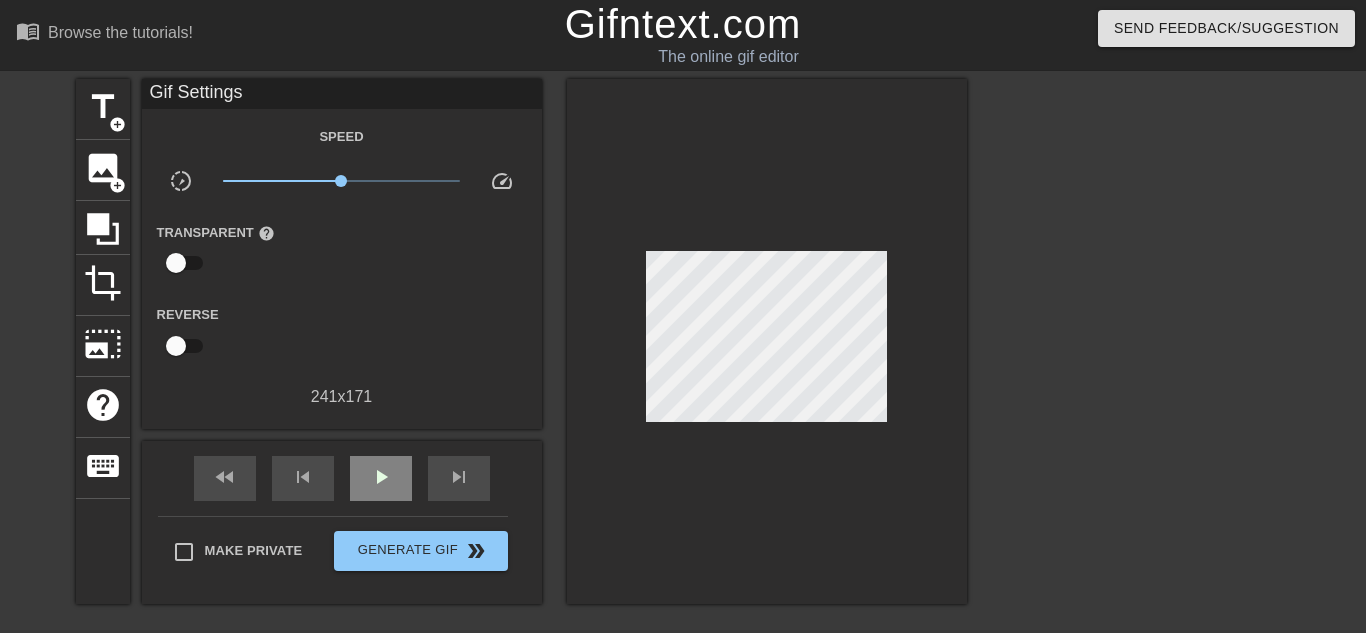 click on "fast_rewind skip_previous play_arrow skip_next" at bounding box center (342, 478) 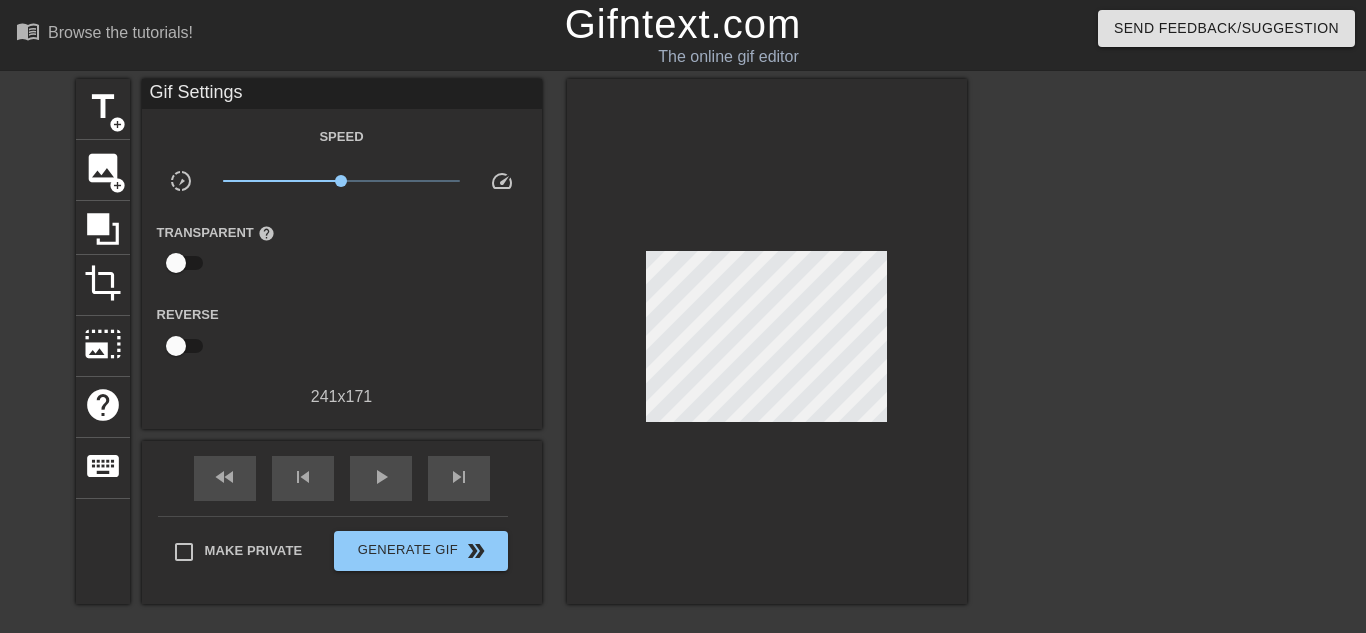 click on "fast_rewind skip_previous play_arrow skip_next" at bounding box center (342, 478) 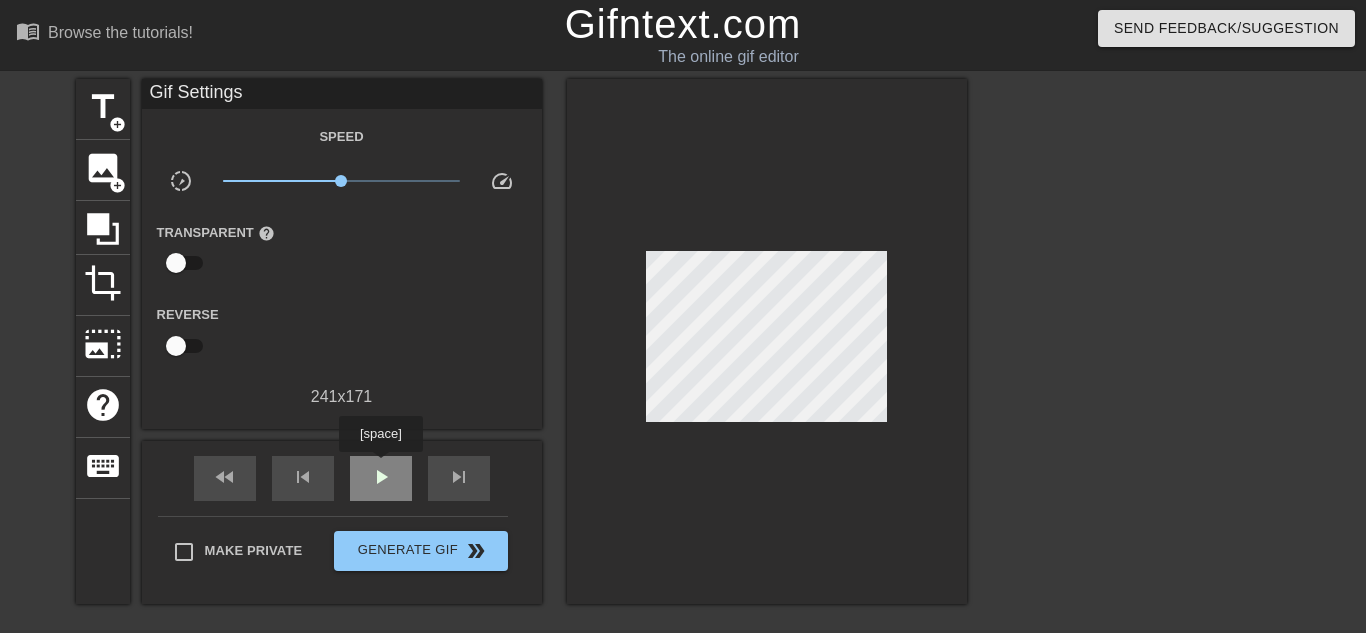 click on "play_arrow" at bounding box center (381, 477) 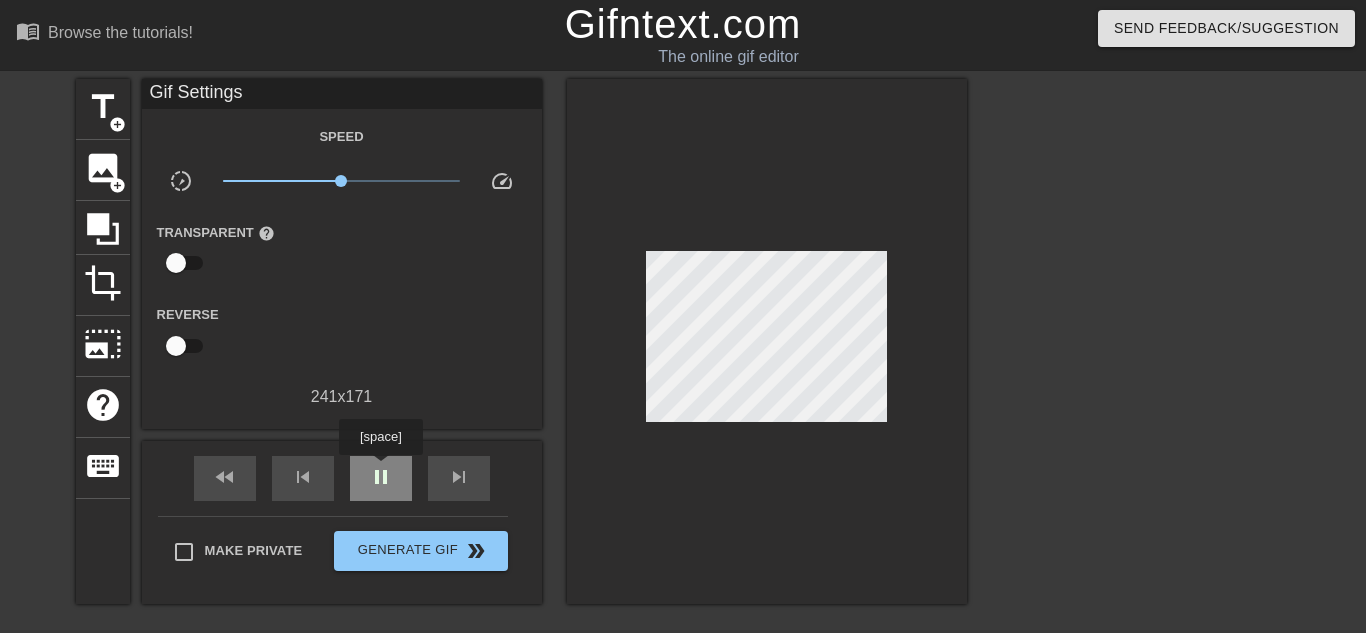 click on "pause" at bounding box center (381, 477) 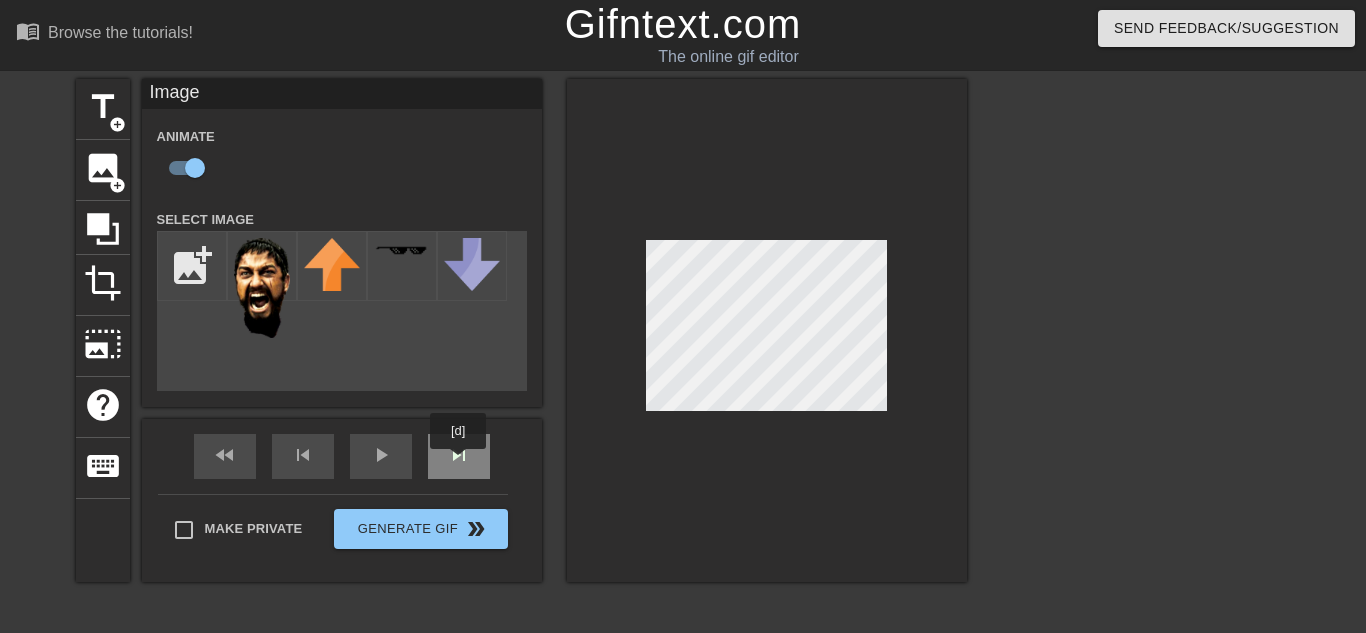 click on "skip_next" at bounding box center [459, 455] 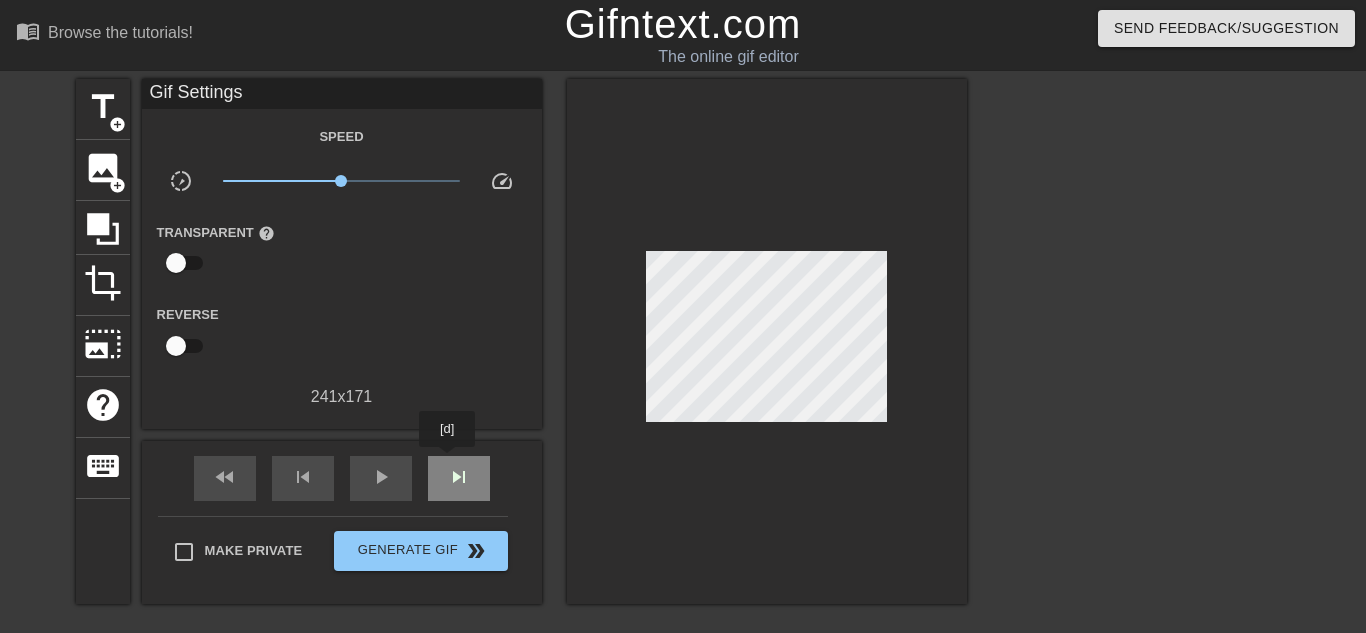 click on "skip_next" at bounding box center (459, 478) 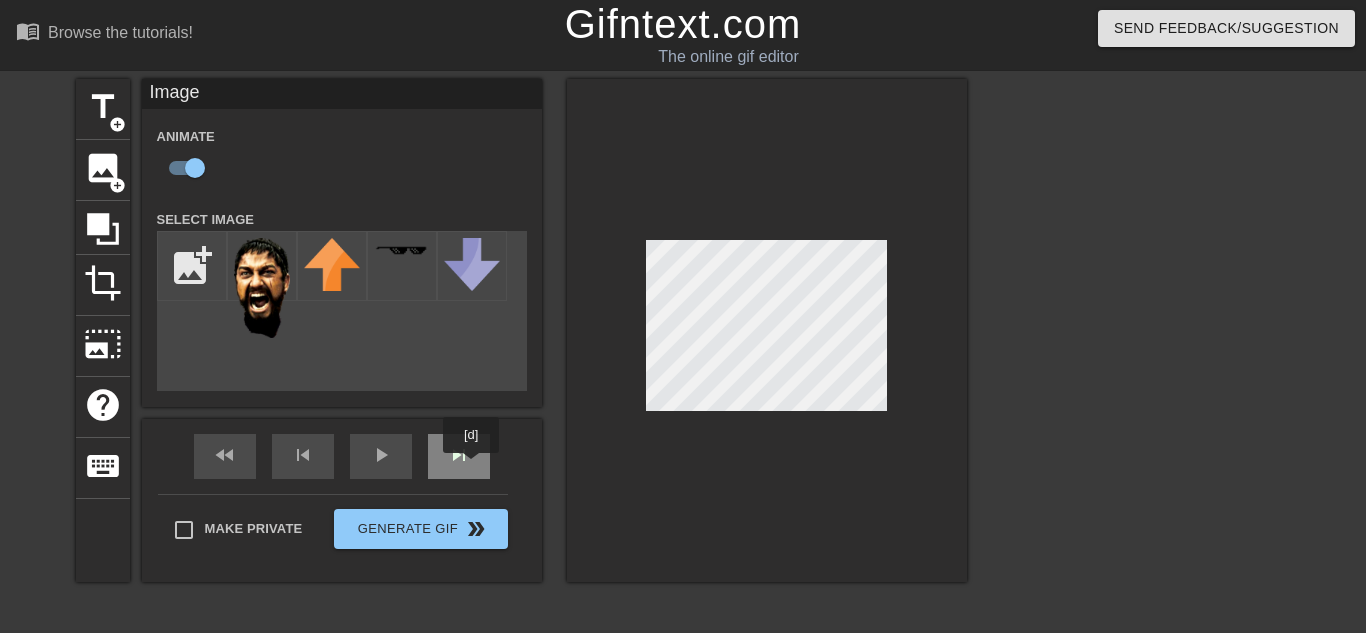 click on "skip_next" at bounding box center (459, 456) 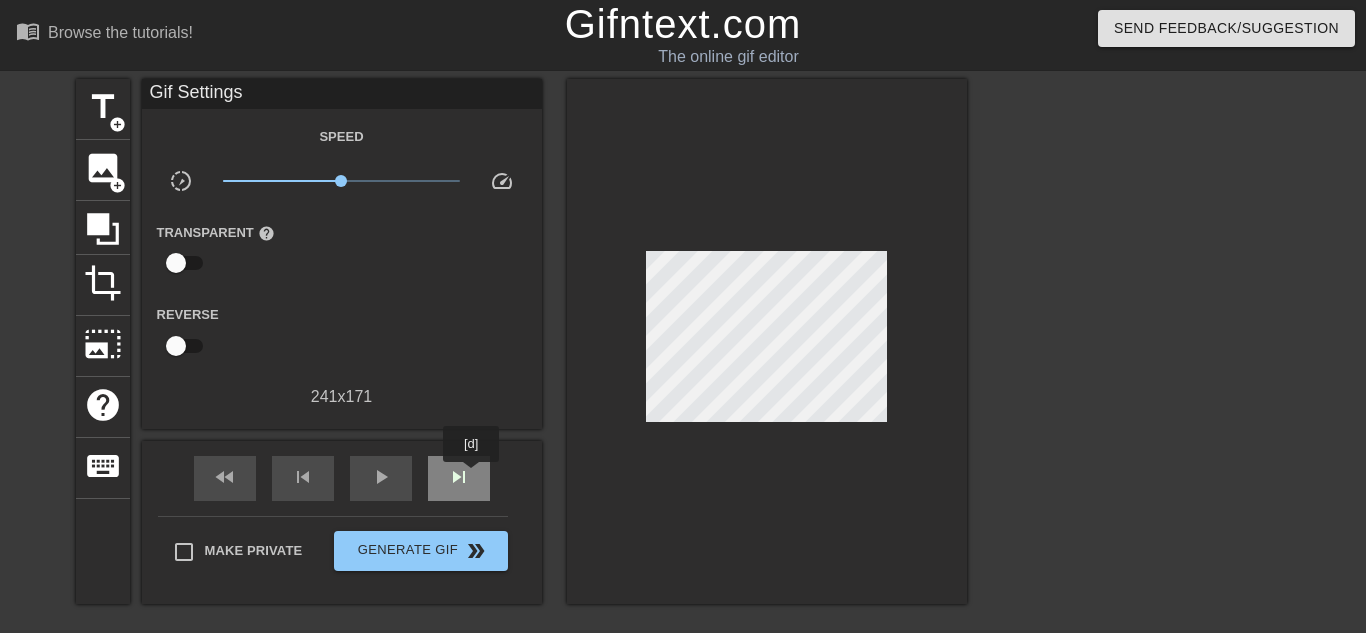 click on "skip_next" at bounding box center [459, 478] 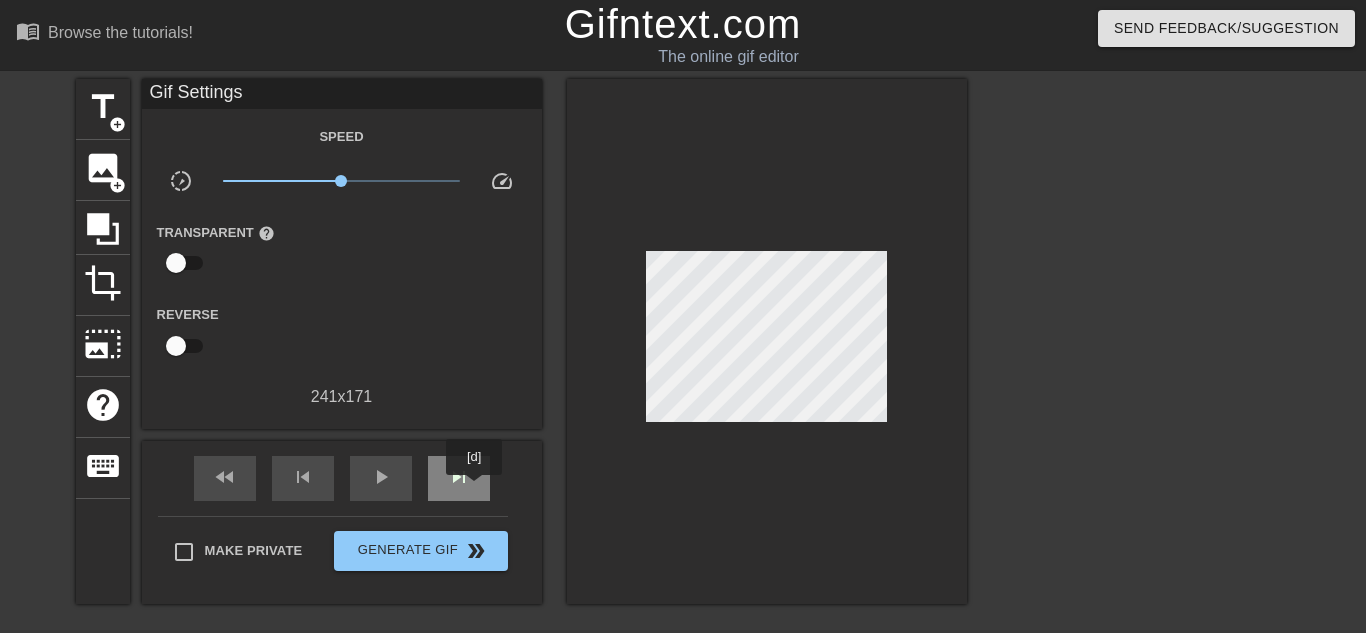 click on "skip_next" at bounding box center (459, 478) 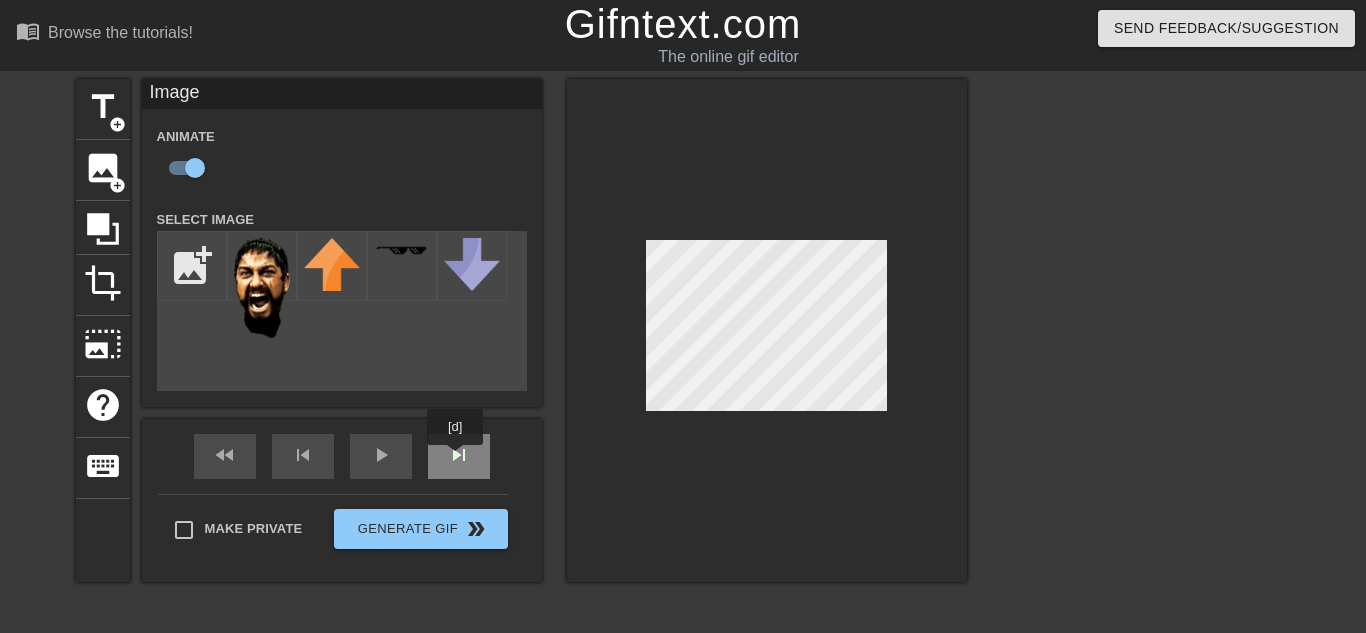 click on "skip_next" at bounding box center (459, 456) 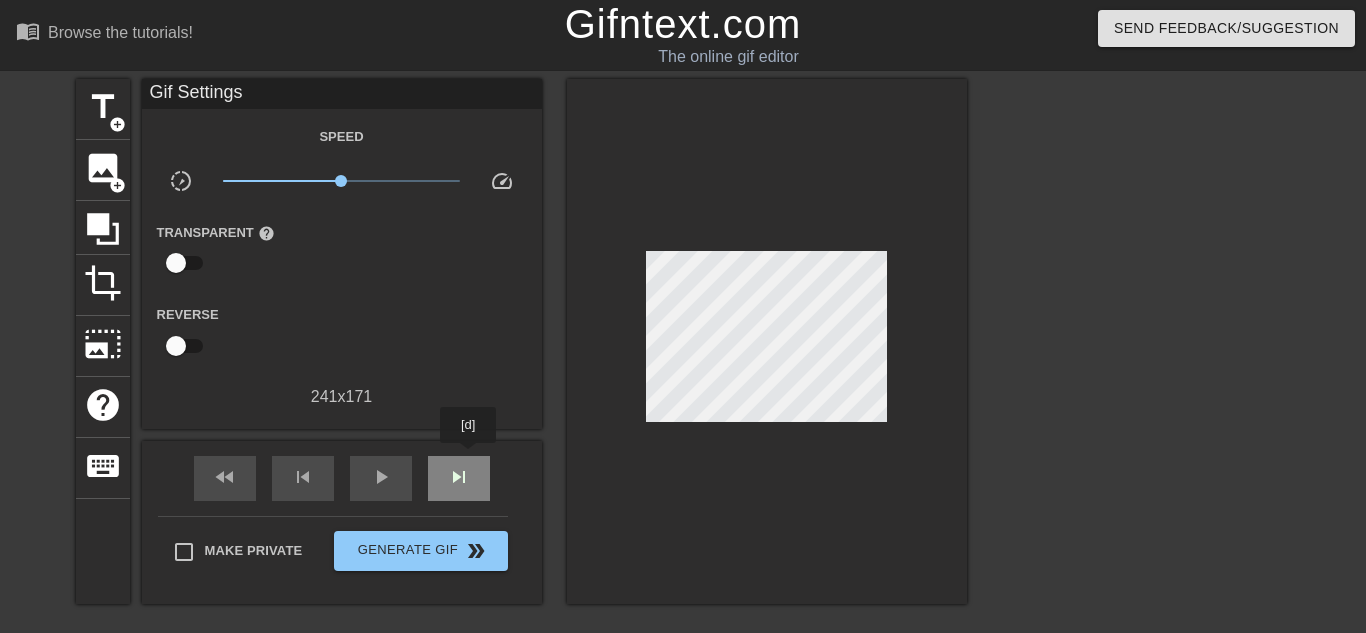 click on "skip_next" at bounding box center (459, 478) 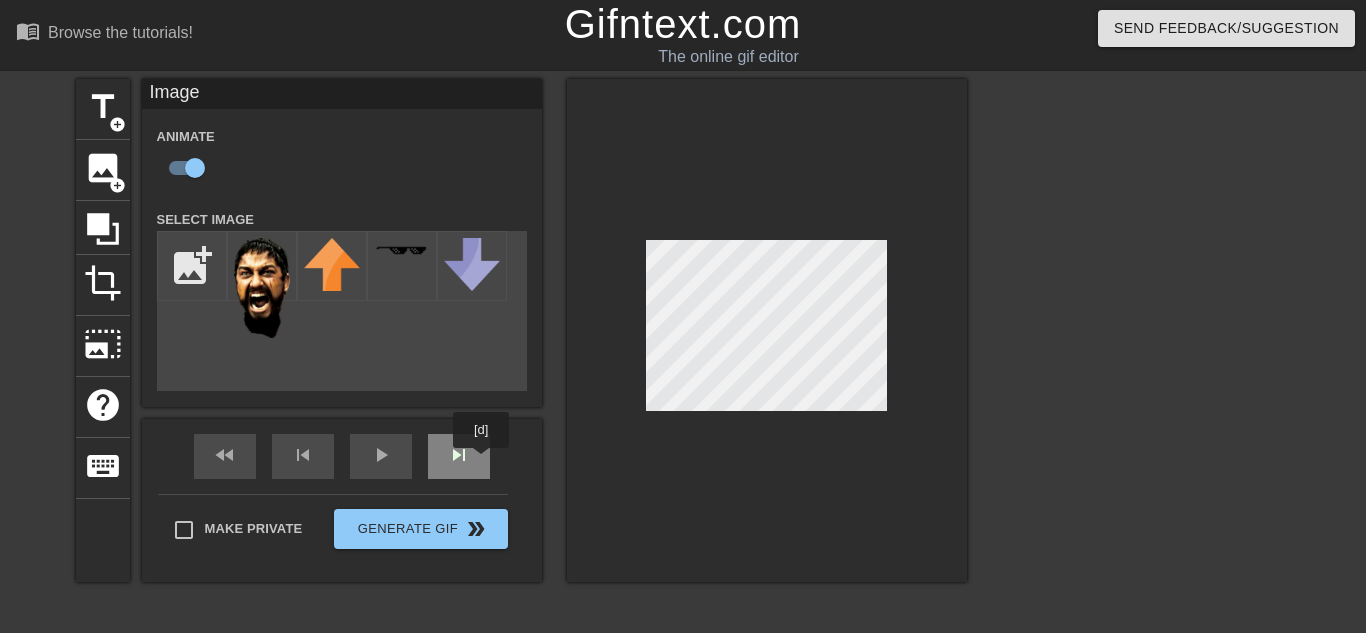click on "skip_next" at bounding box center [459, 456] 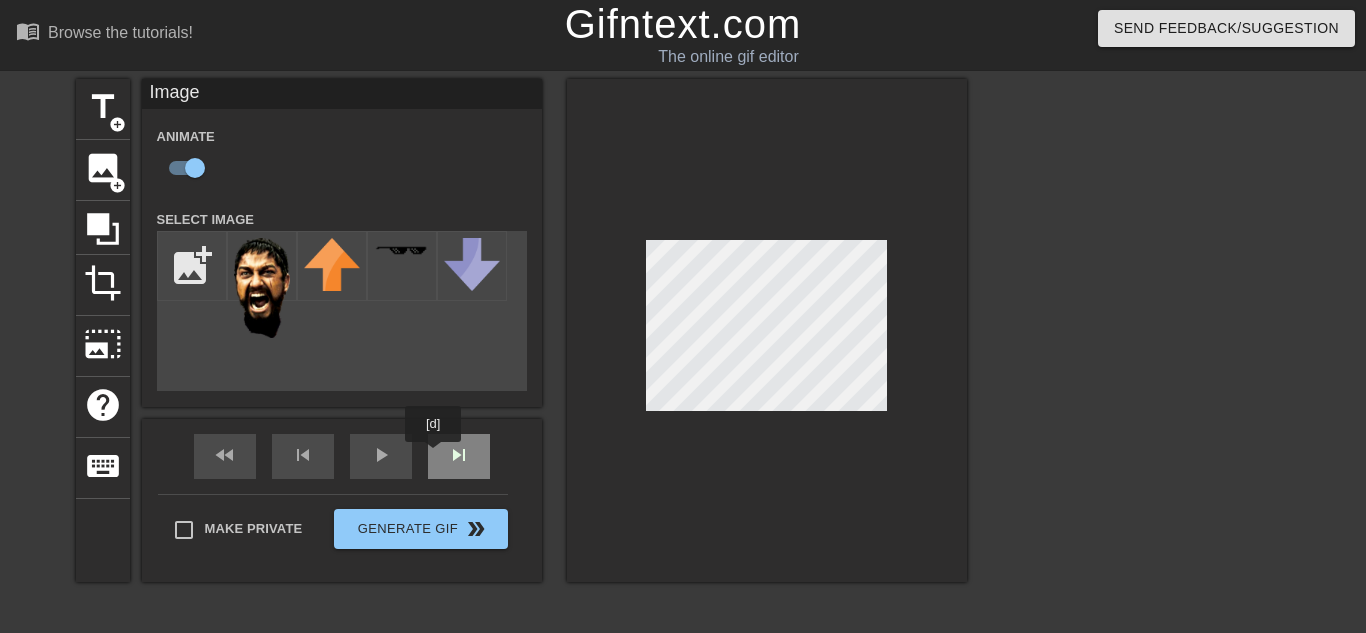 click on "skip_next" at bounding box center [459, 456] 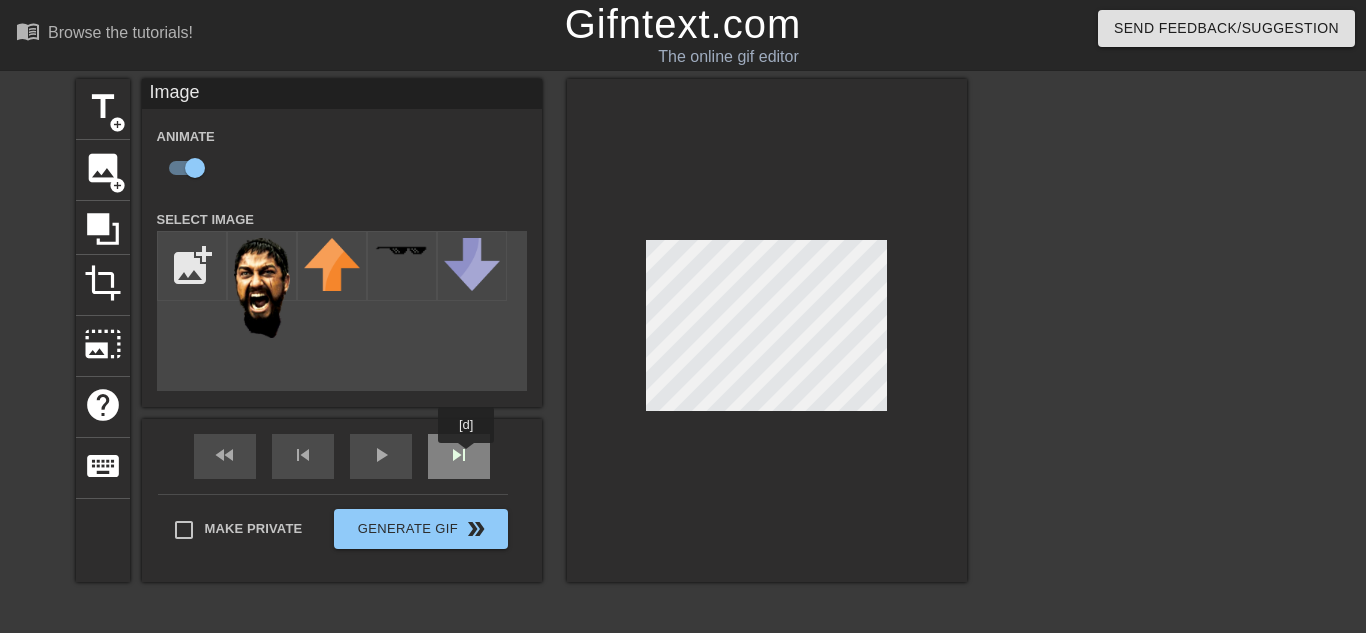 click on "skip_next" at bounding box center (459, 456) 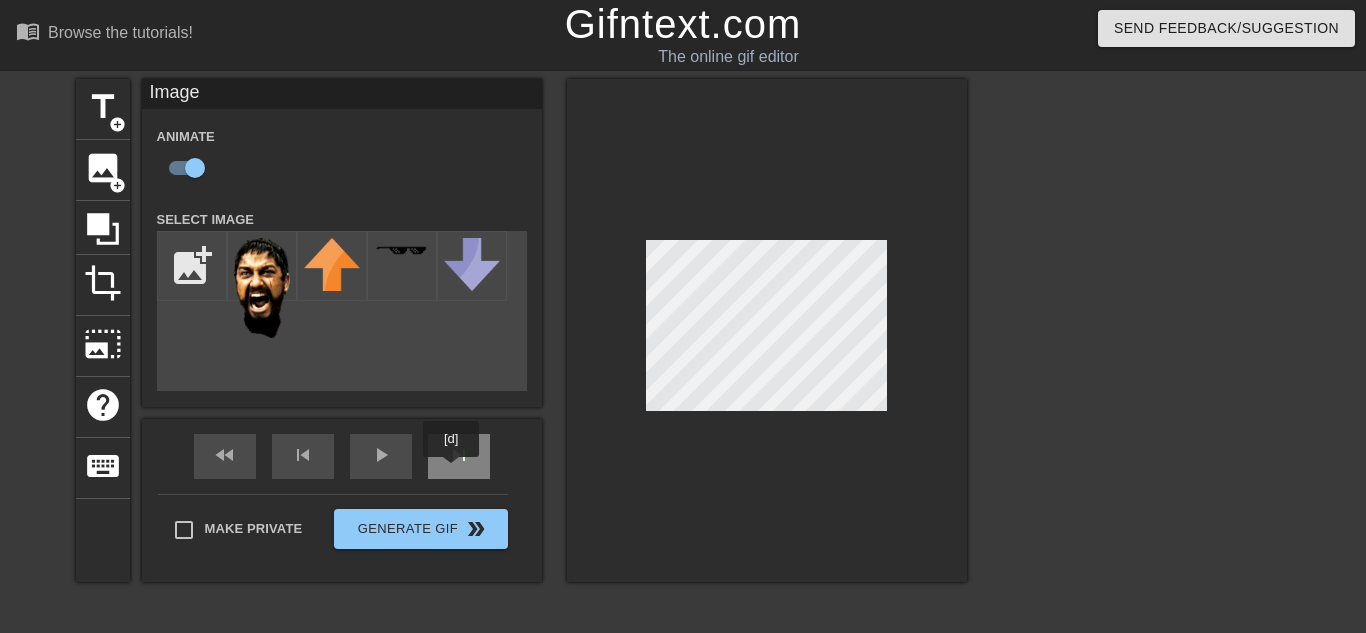 click on "skip_next" at bounding box center (459, 456) 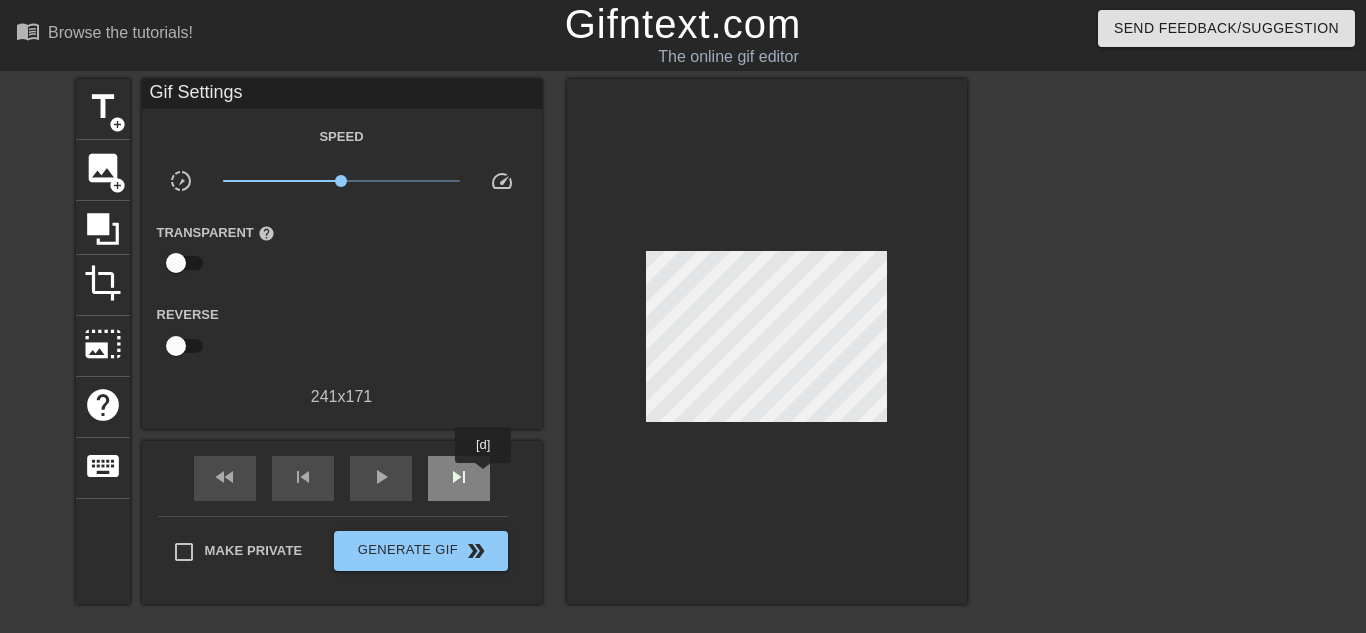 click on "skip_next" at bounding box center [459, 478] 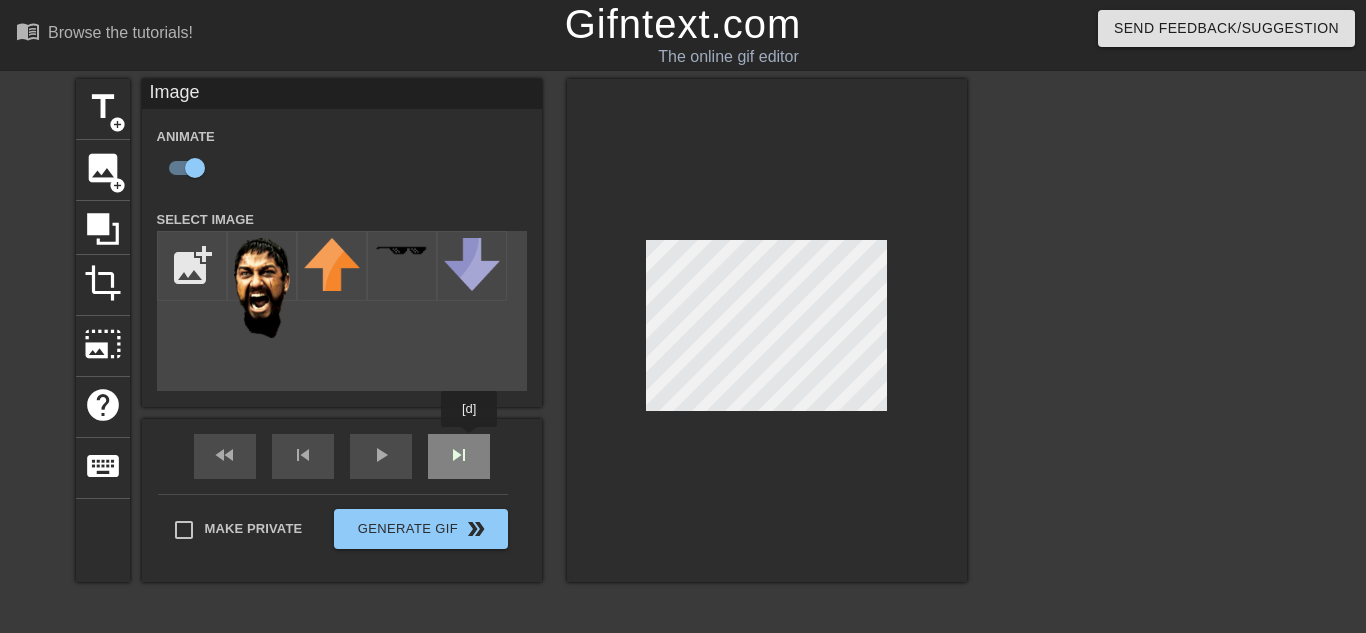 click on "fast_rewind skip_previous play_arrow skip_next" at bounding box center [342, 456] 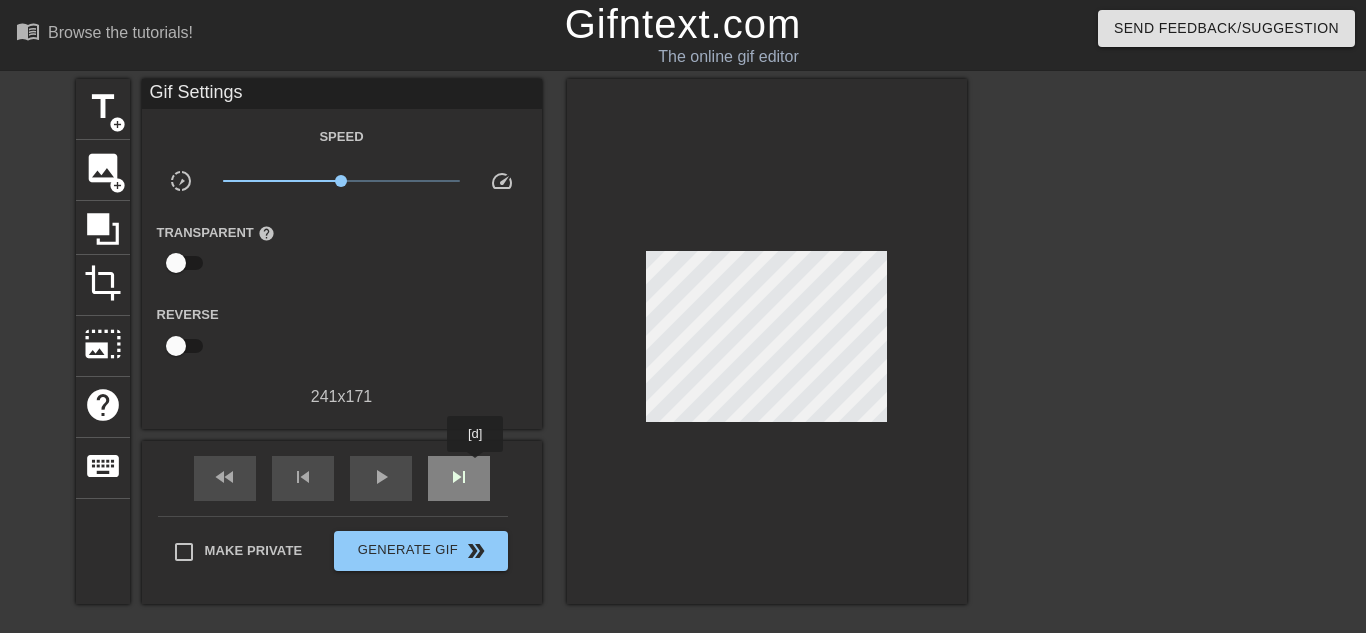 click on "skip_next" at bounding box center [459, 478] 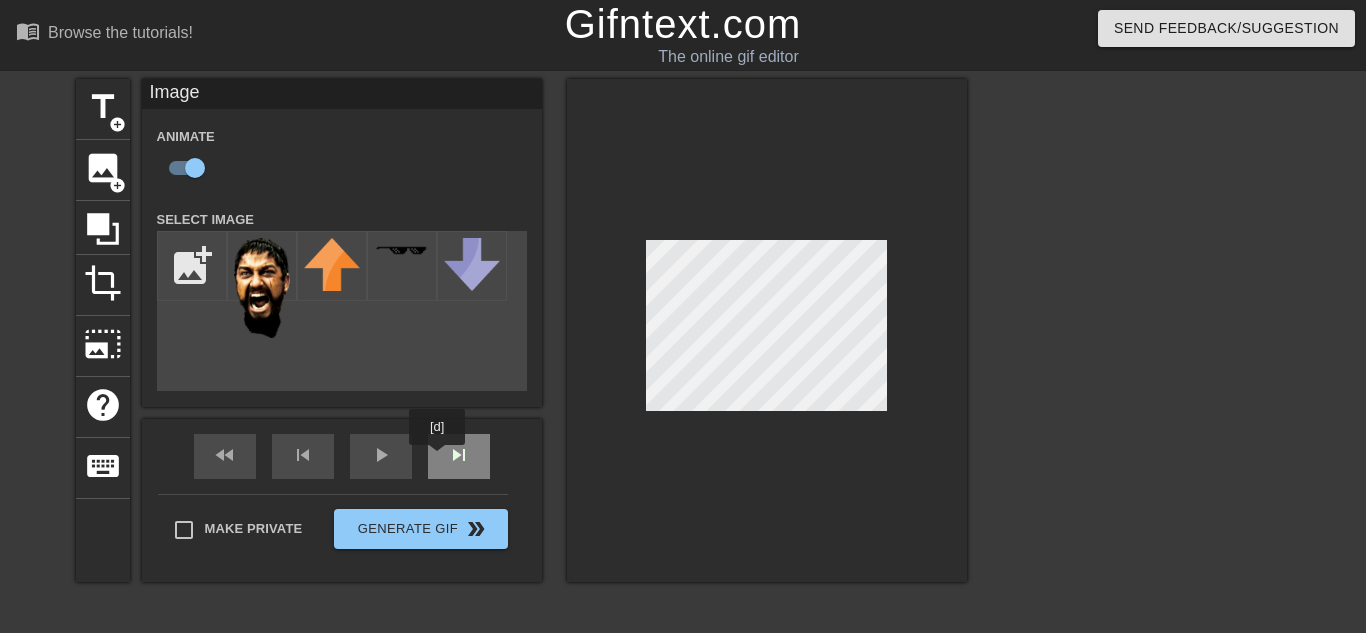 click on "skip_next" at bounding box center (459, 456) 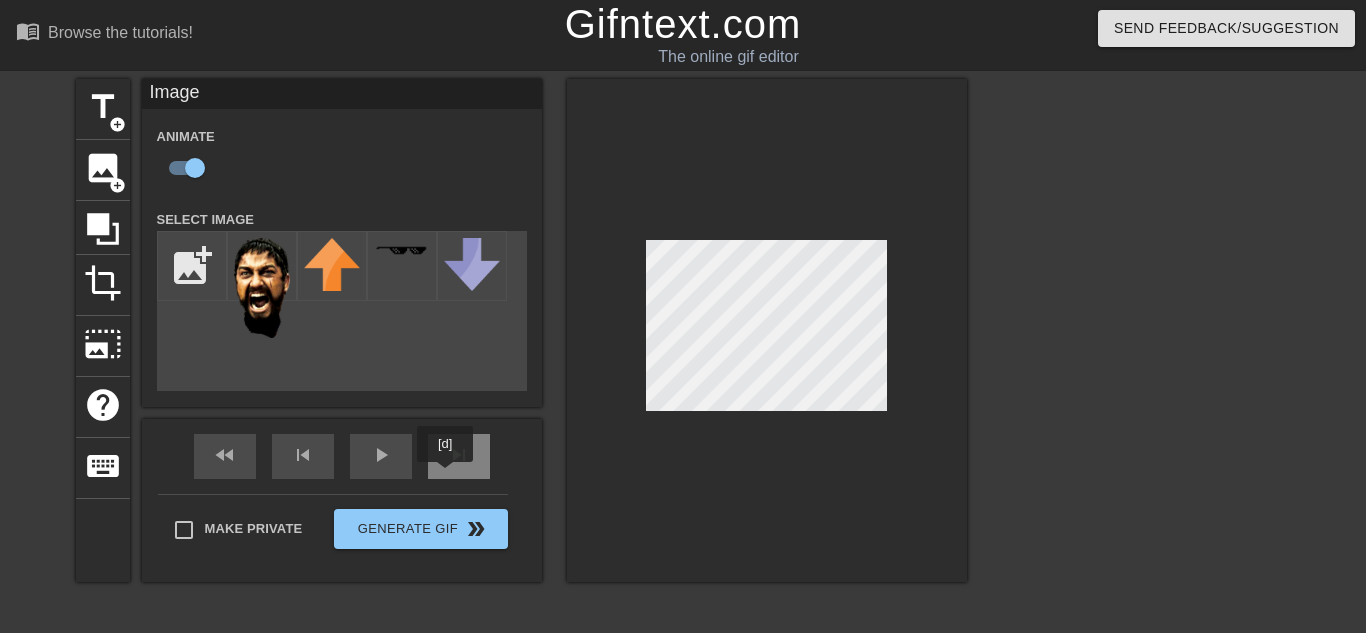 click on "skip_next" at bounding box center (459, 456) 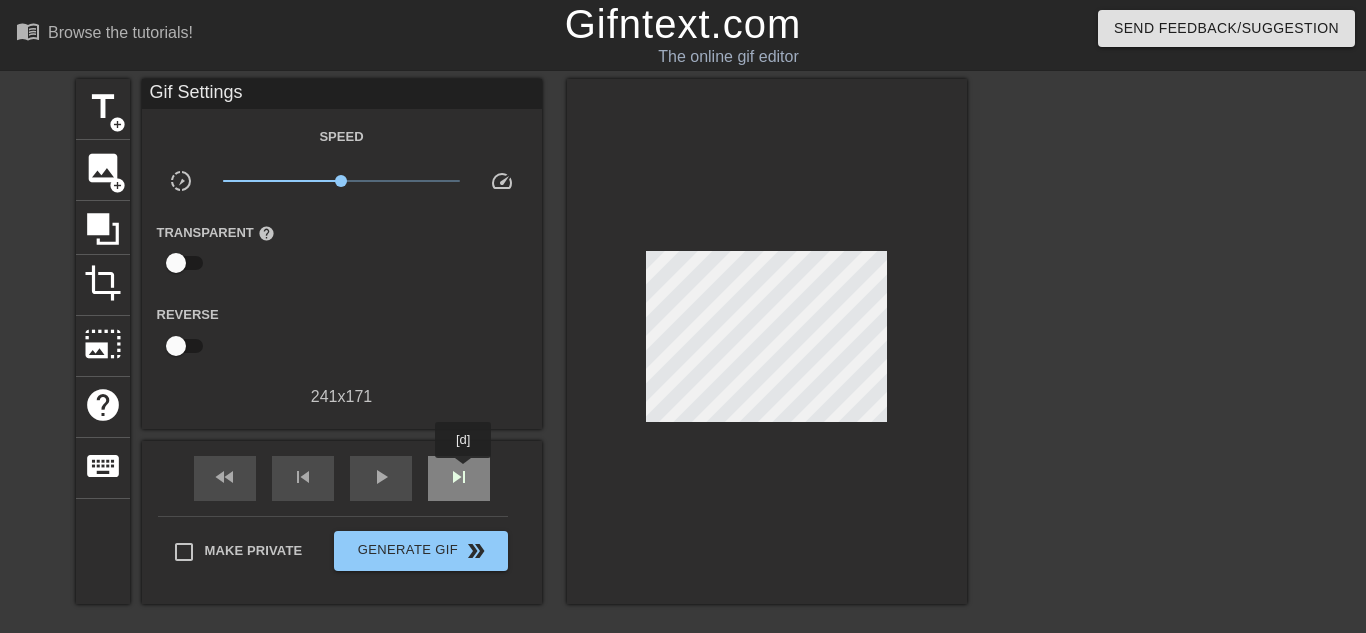 click on "skip_next" at bounding box center [459, 477] 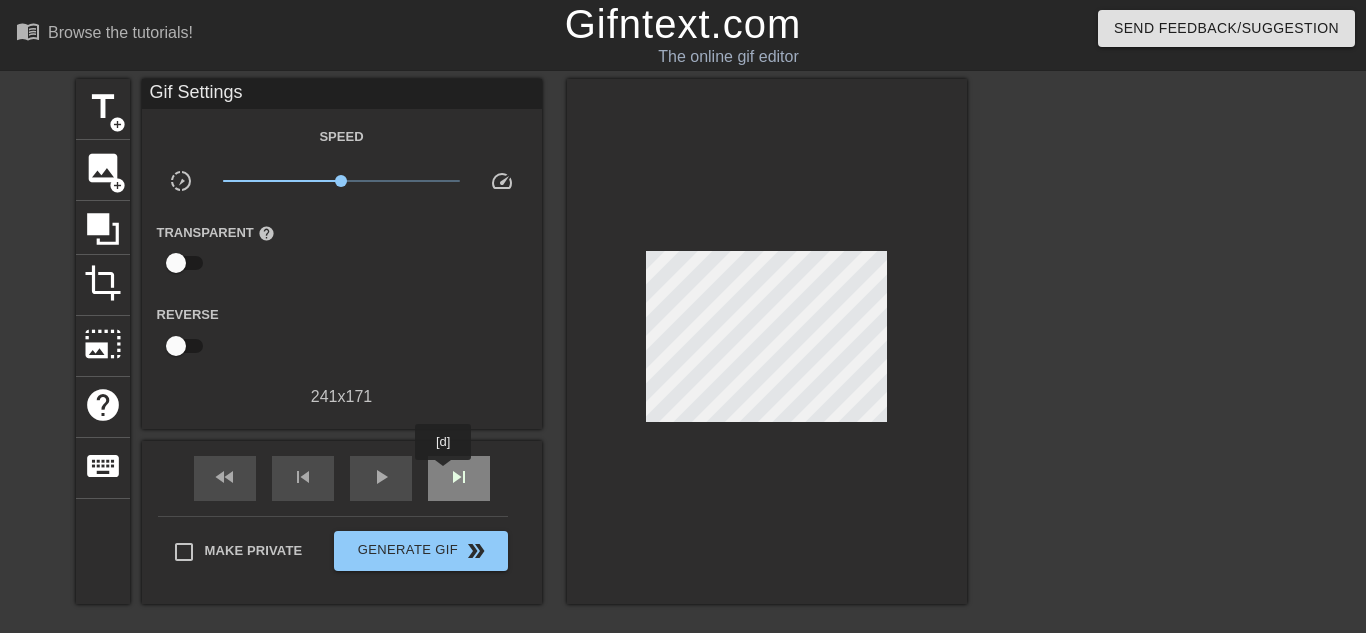click on "skip_next" at bounding box center [459, 478] 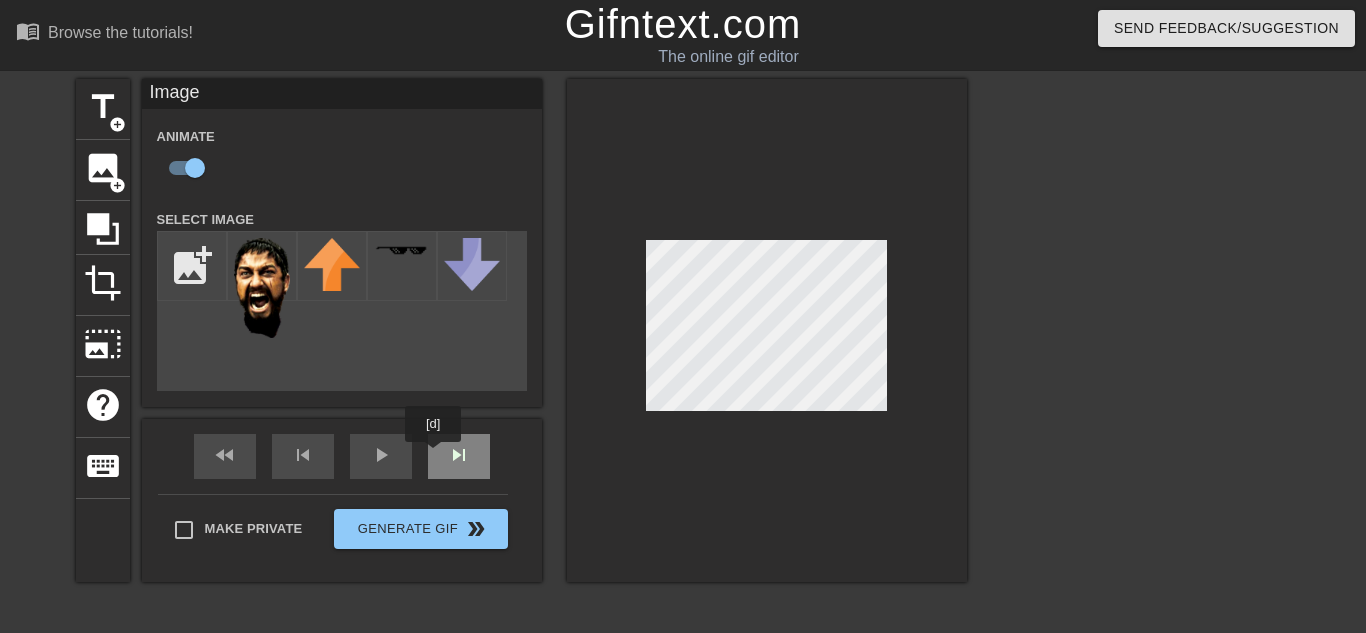 click on "skip_next" at bounding box center [459, 456] 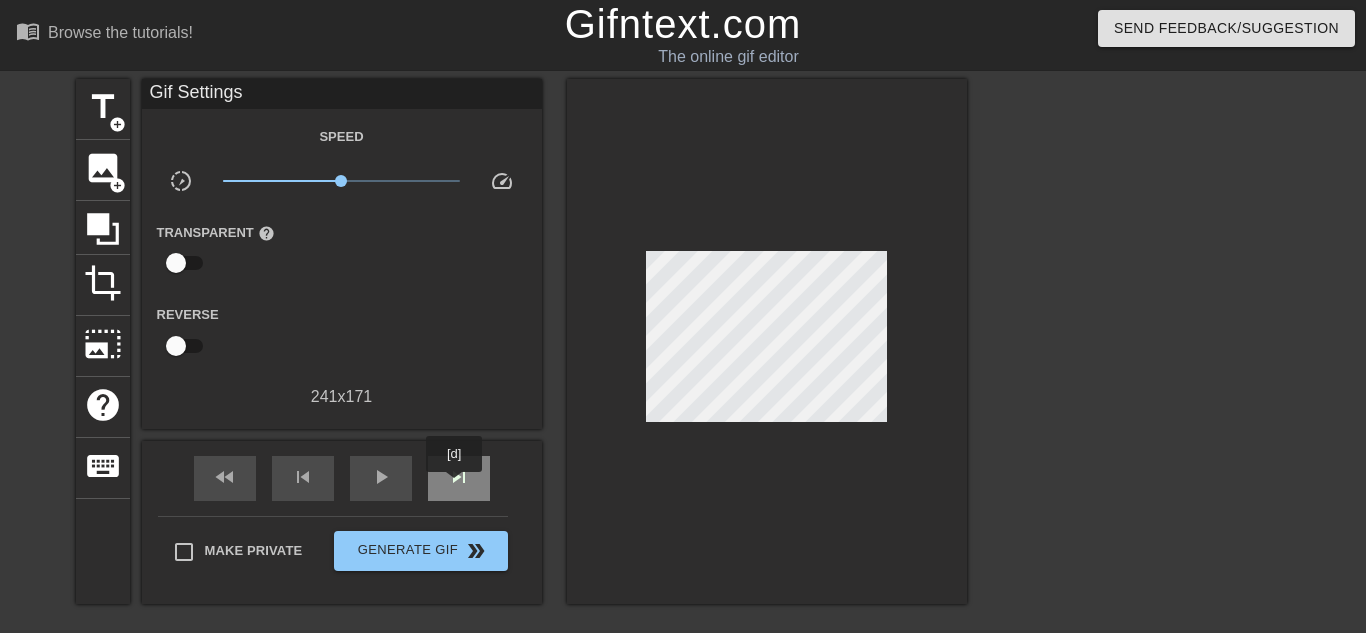 click on "skip_next" at bounding box center (459, 477) 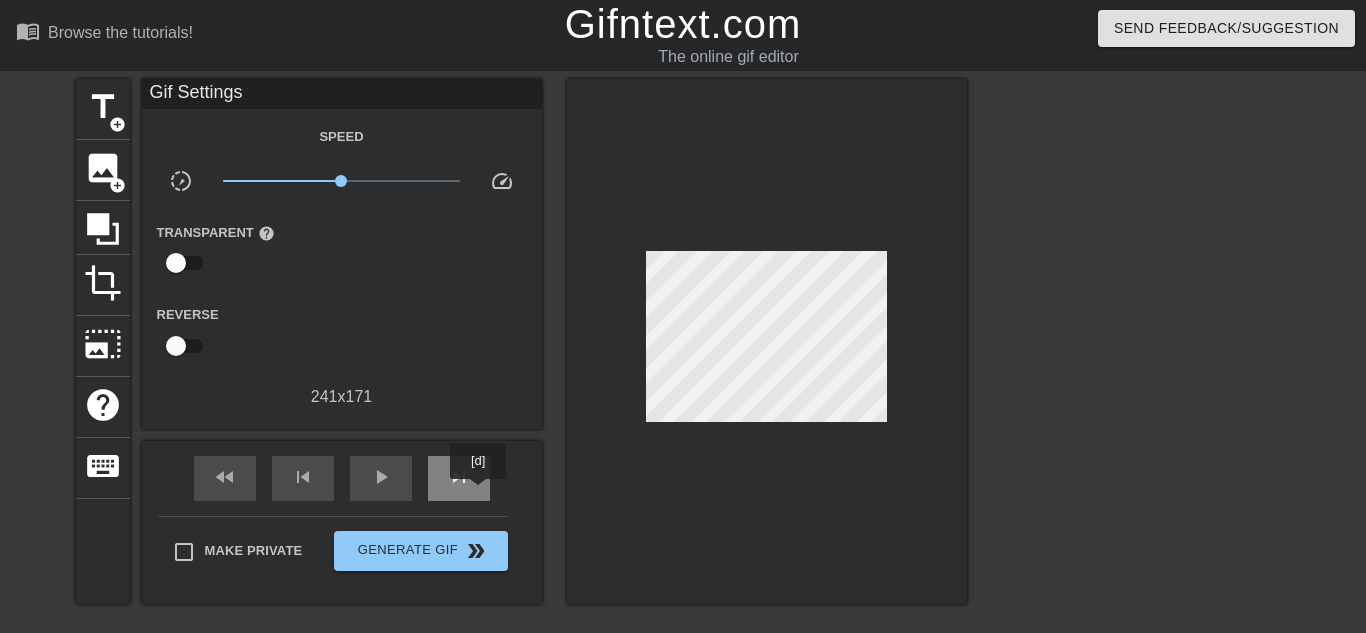 click on "skip_next" at bounding box center (459, 478) 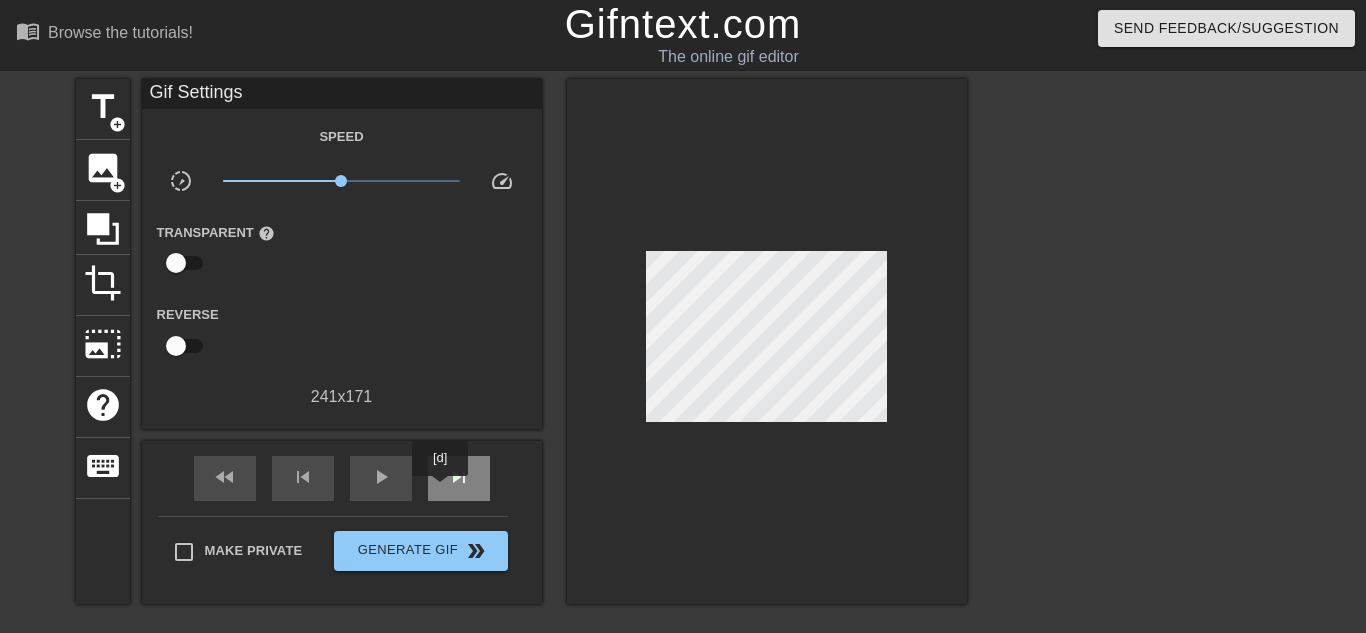 click on "skip_next" at bounding box center (459, 478) 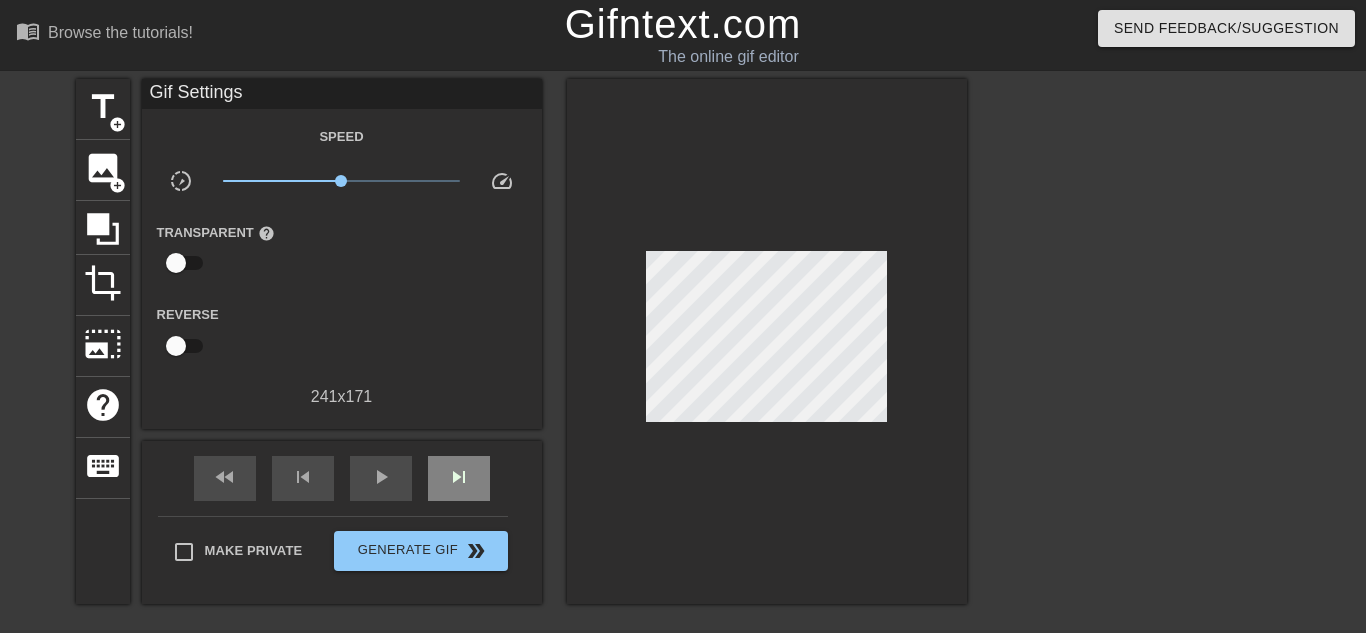 click on "fast_rewind skip_previous play_arrow skip_next" at bounding box center (342, 478) 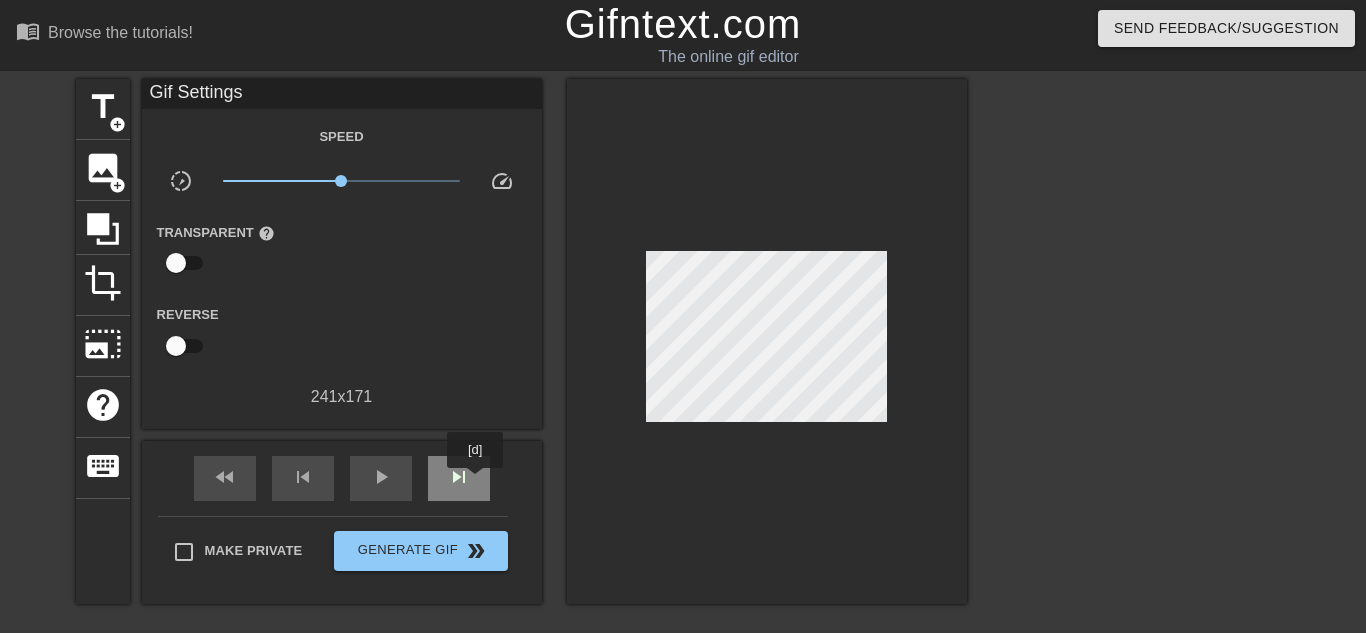 click on "skip_next" at bounding box center [459, 478] 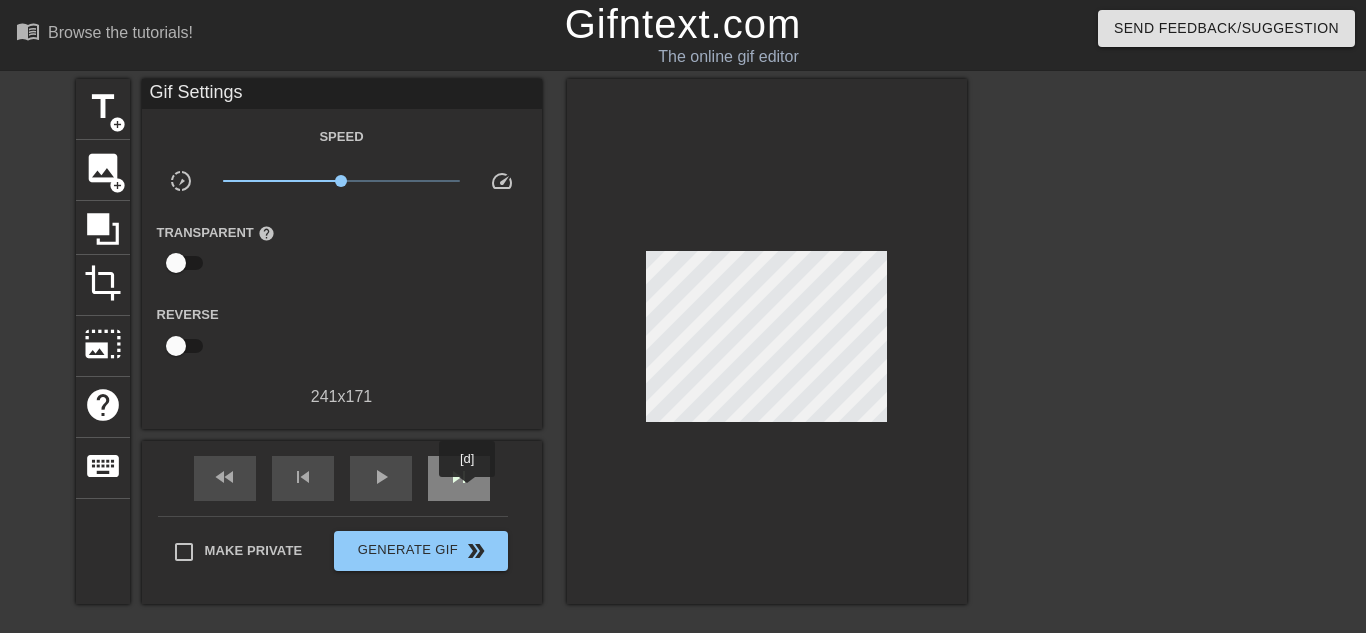 click on "skip_next" at bounding box center (459, 478) 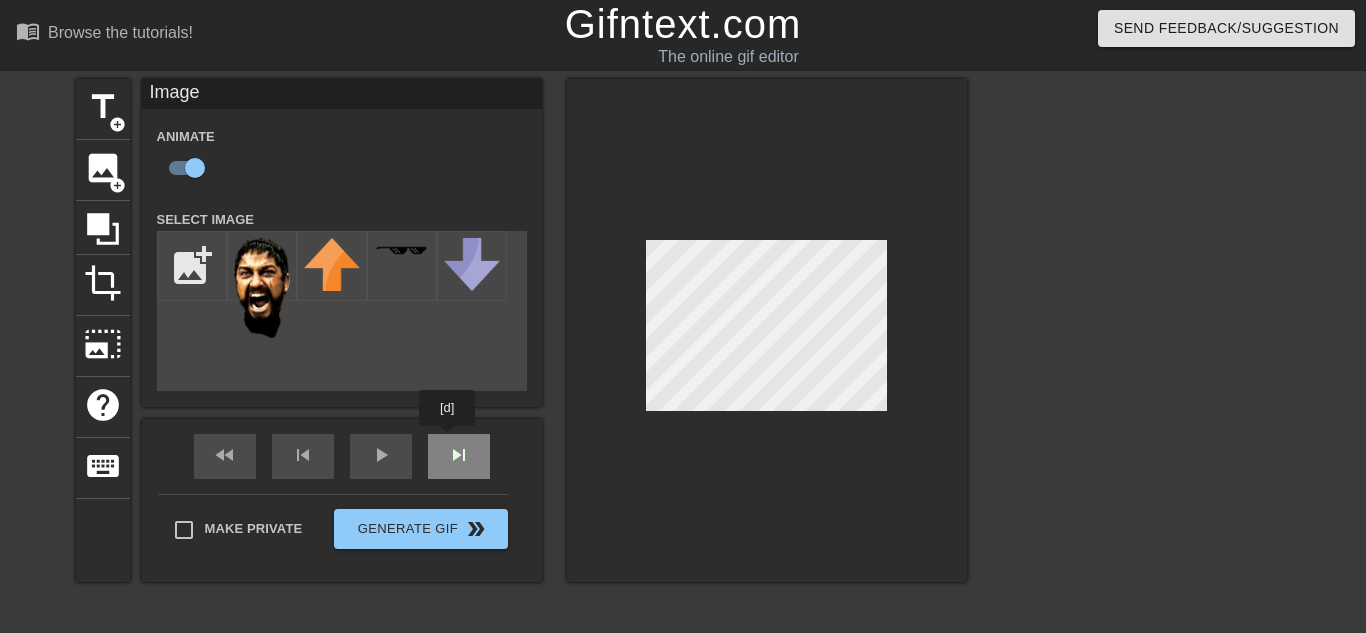 click on "fast_rewind skip_previous play_arrow skip_next" at bounding box center (342, 456) 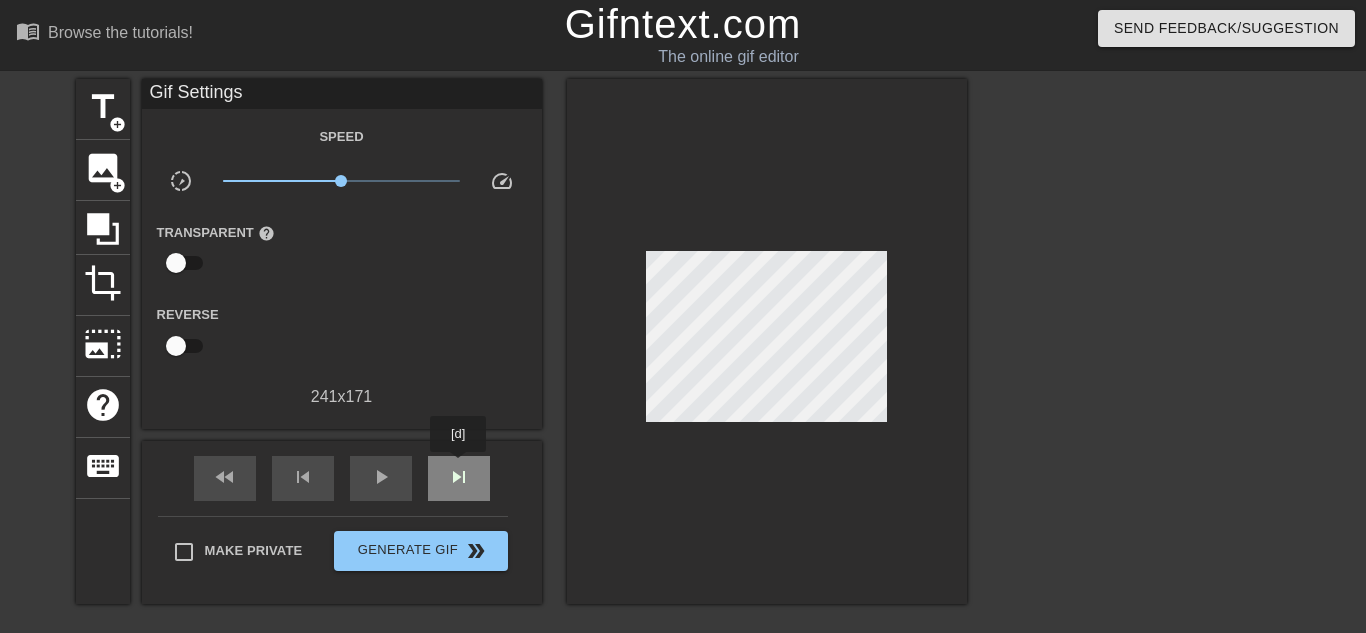 click on "skip_next" at bounding box center (459, 477) 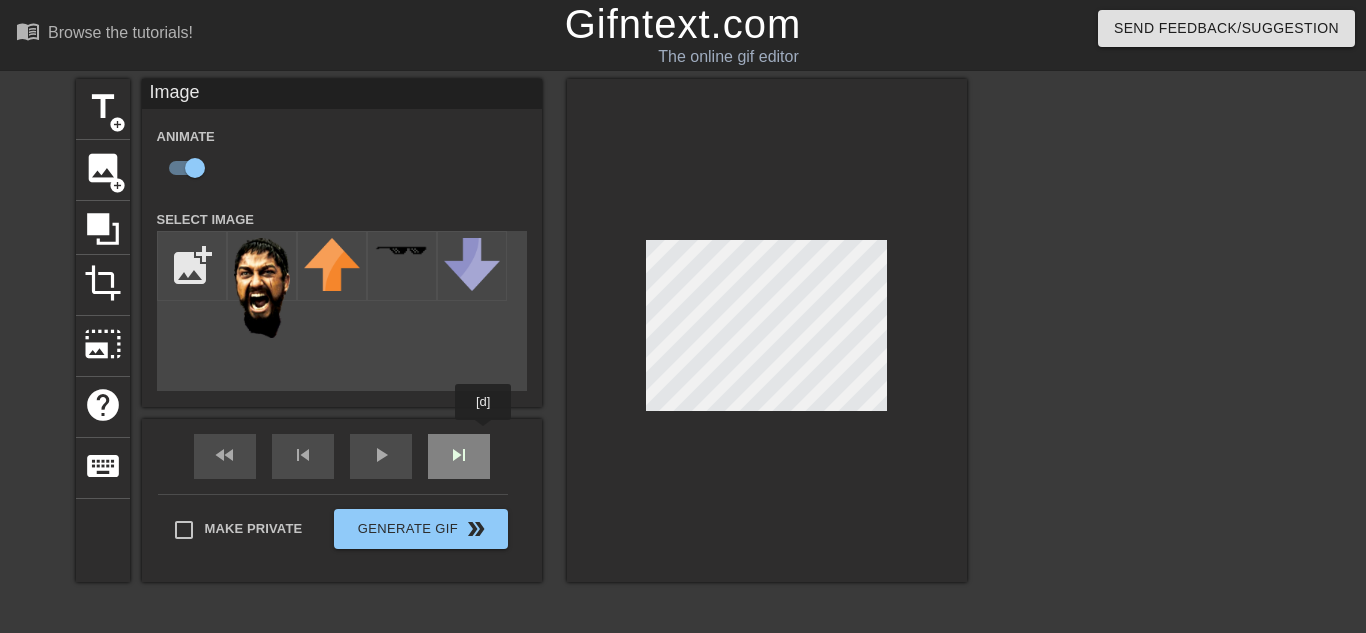 click on "Image Animate Select Image add_photo_alternate fast_rewind skip_previous play_arrow skip_next Make Private Generate Gif double_arrow" at bounding box center [342, 330] 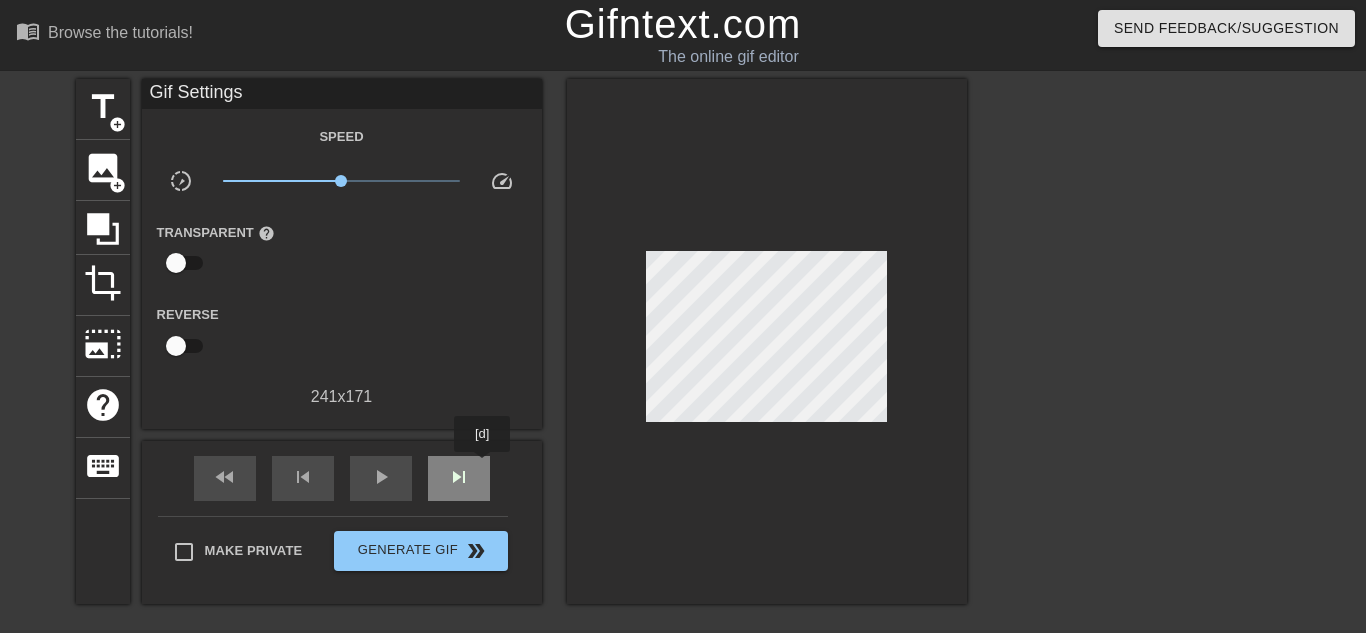 click on "skip_next" at bounding box center (459, 478) 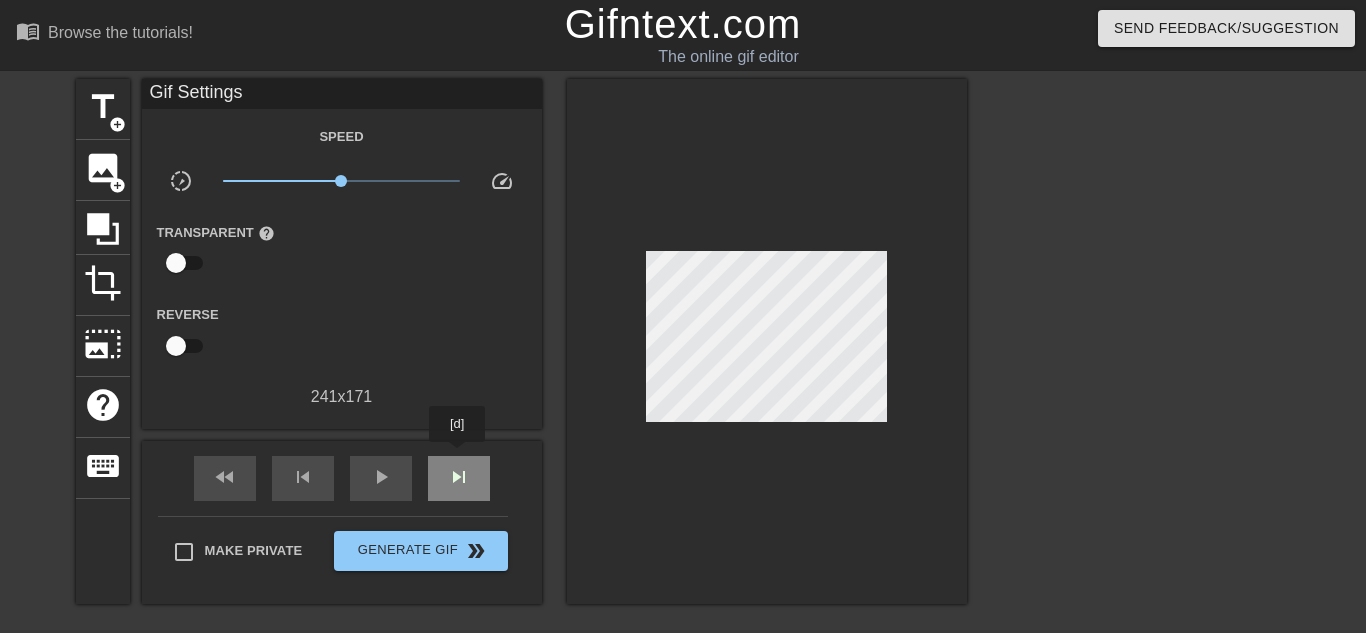click on "skip_next" at bounding box center (459, 478) 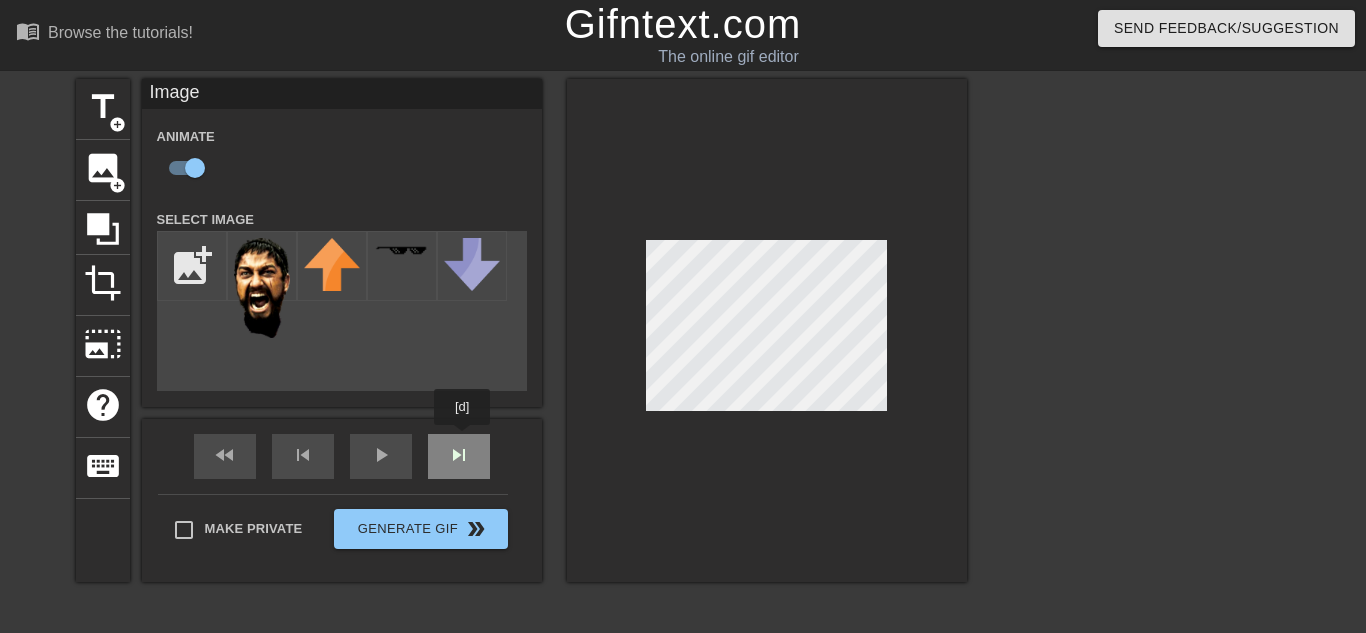 click on "Image Animate Select Image add_photo_alternate fast_rewind skip_previous play_arrow skip_next Make Private Generate Gif double_arrow" at bounding box center [342, 330] 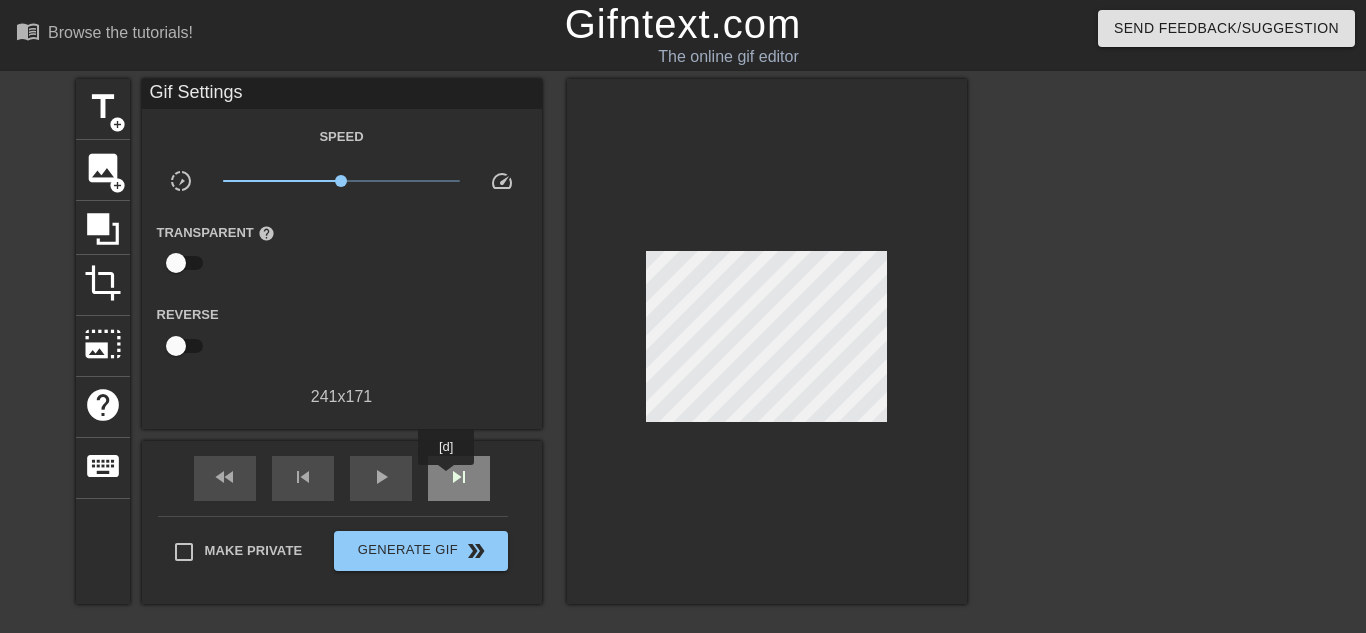 click on "skip_next" at bounding box center (459, 477) 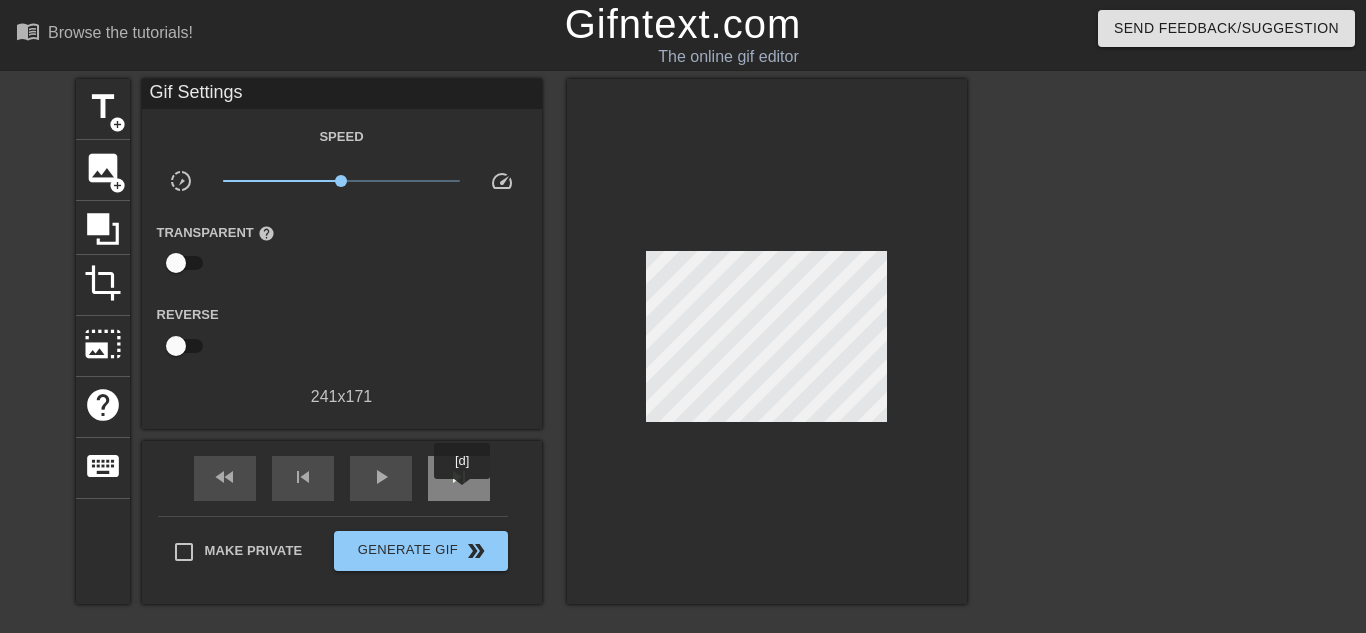 click on "skip_next" at bounding box center (459, 478) 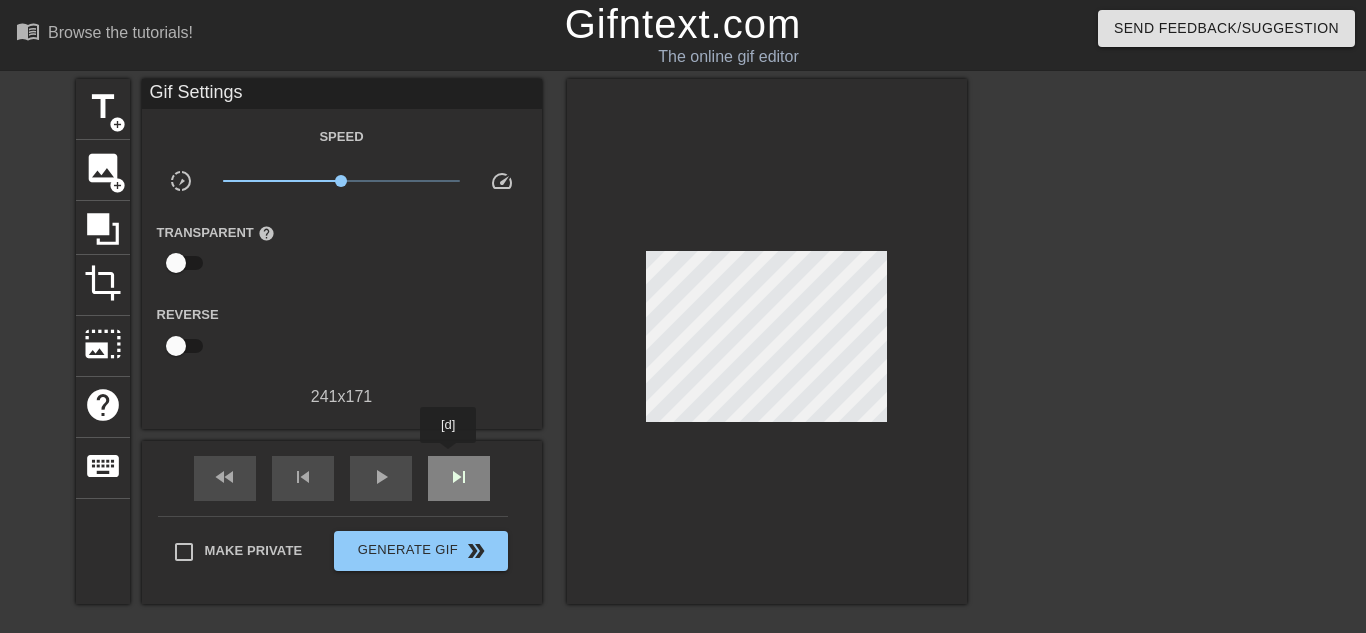 click on "skip_next" at bounding box center [459, 478] 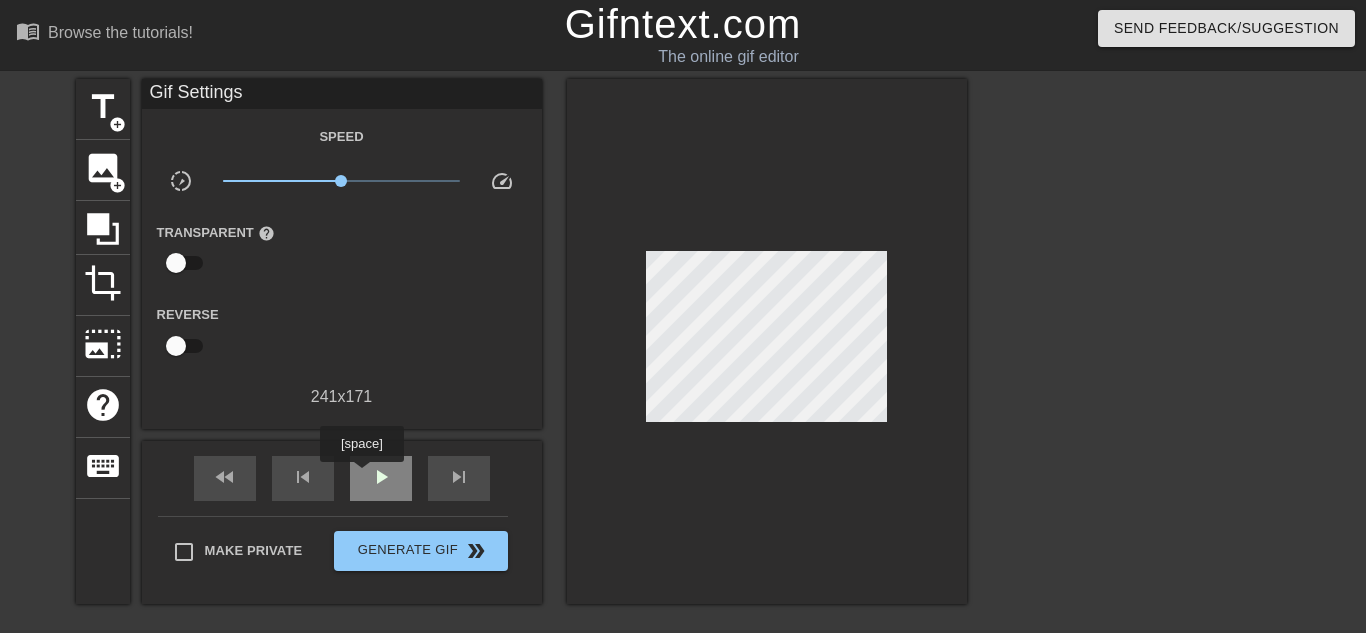 click on "play_arrow" at bounding box center [381, 478] 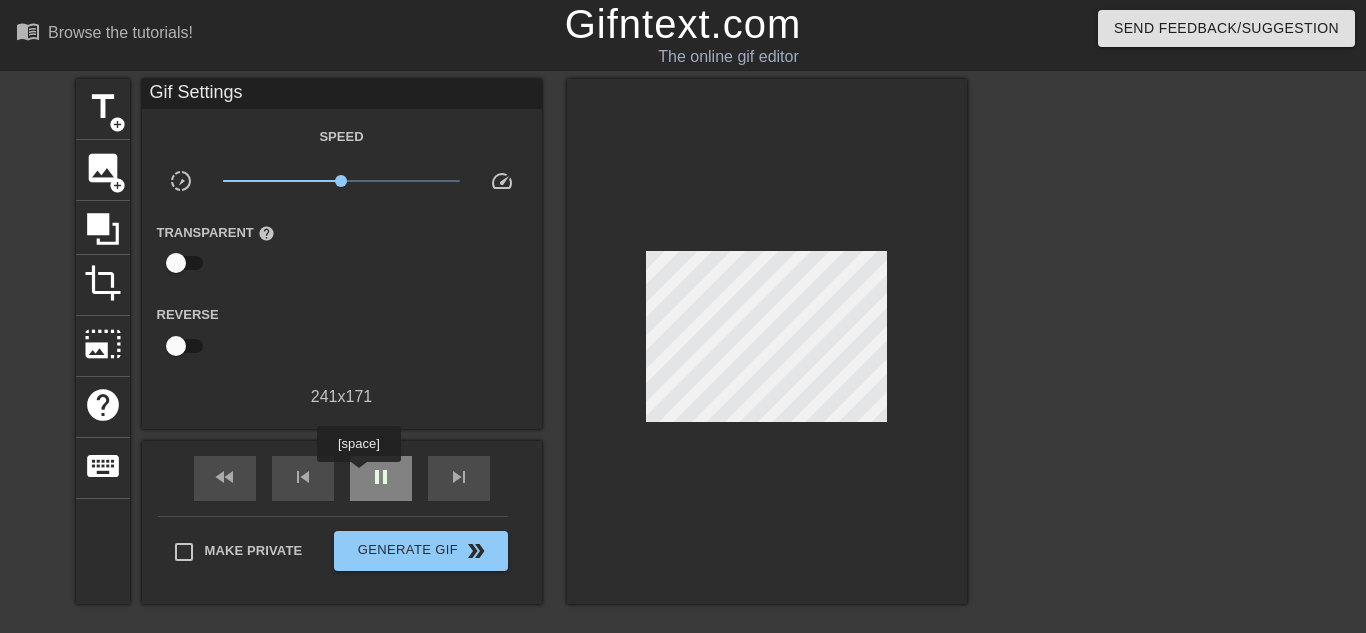 click on "pause" at bounding box center (381, 478) 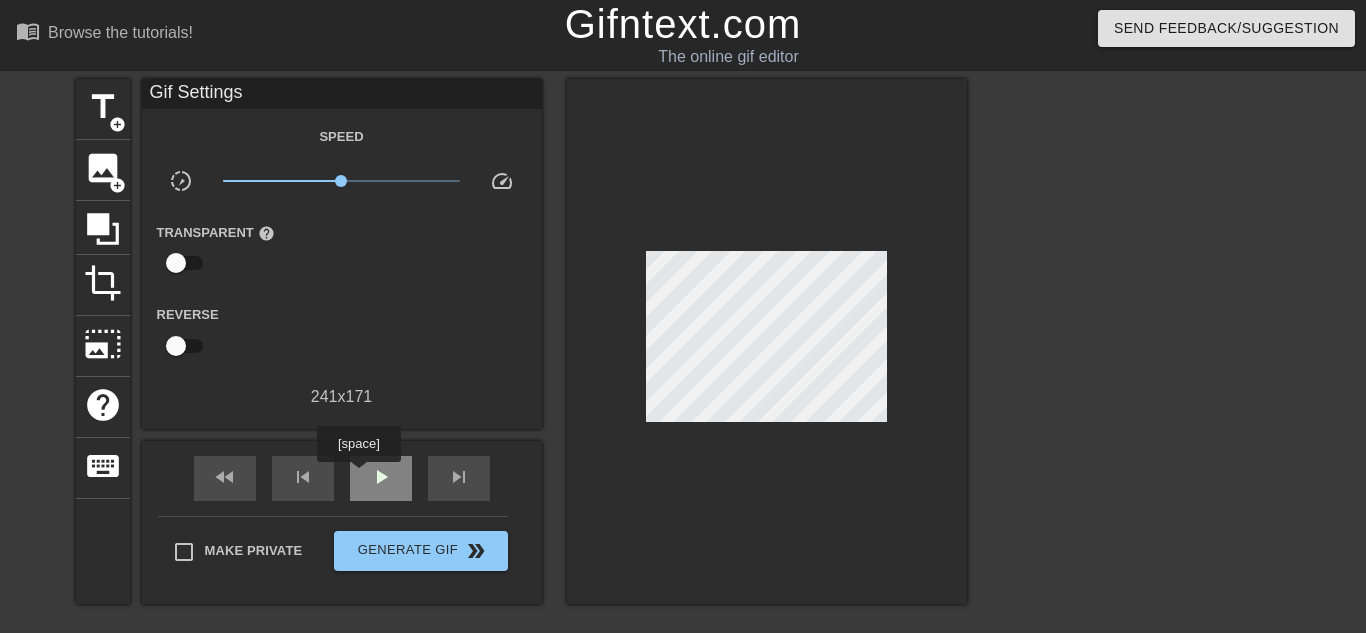 click on "play_arrow" at bounding box center [381, 478] 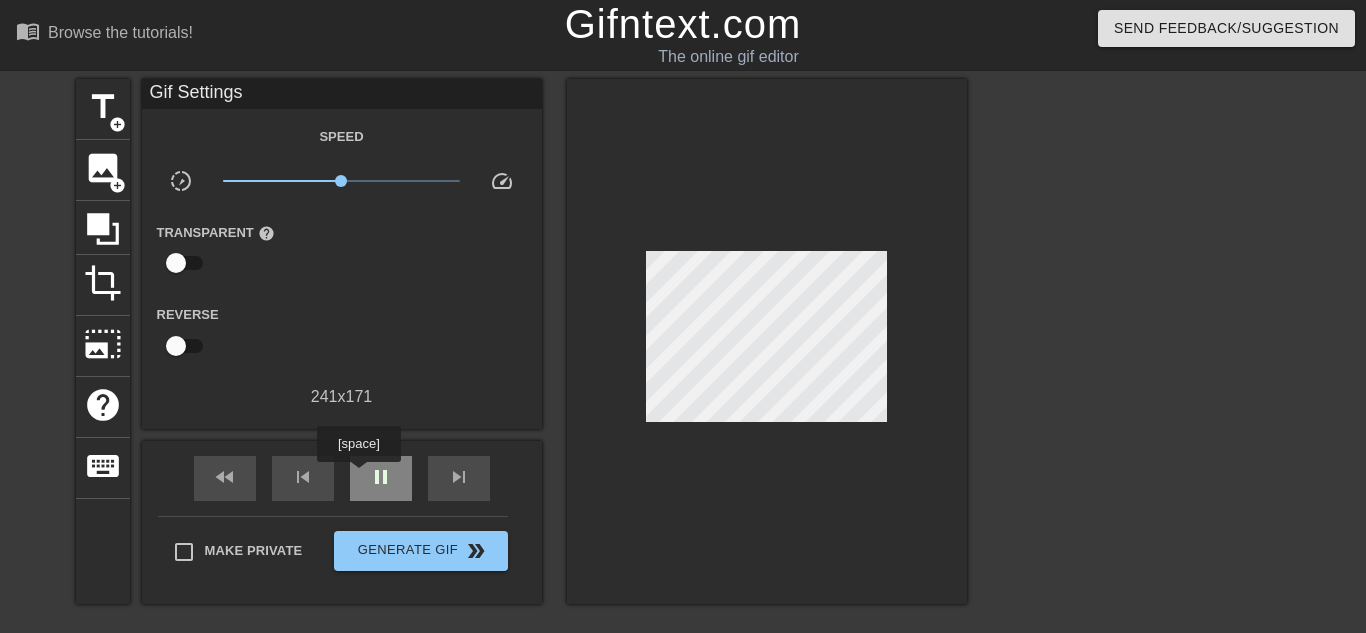 click on "pause" at bounding box center [381, 478] 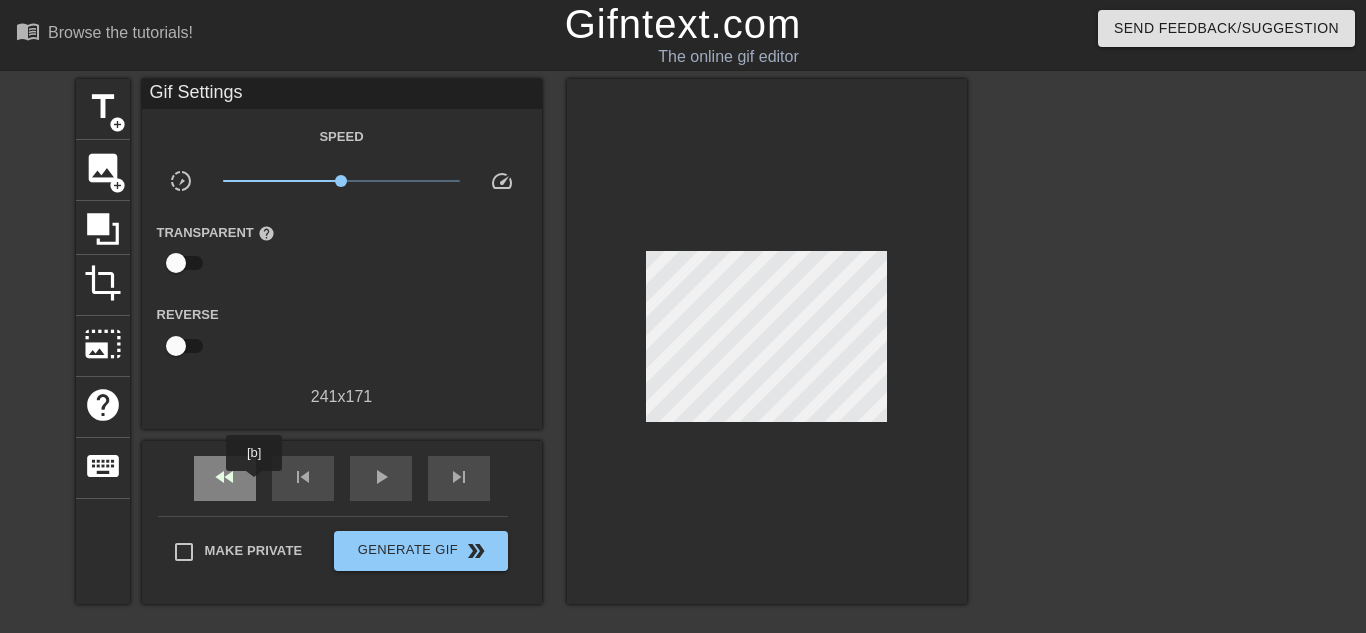 click on "fast_rewind" at bounding box center [225, 478] 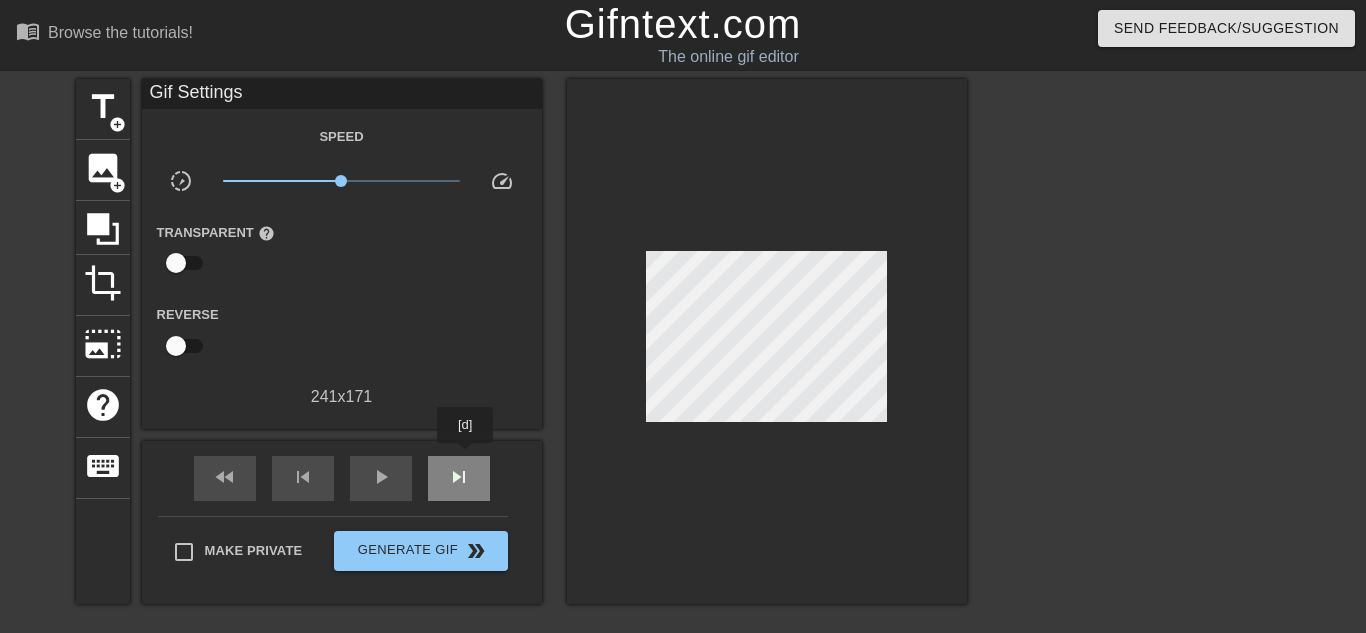 click on "skip_next" at bounding box center [459, 478] 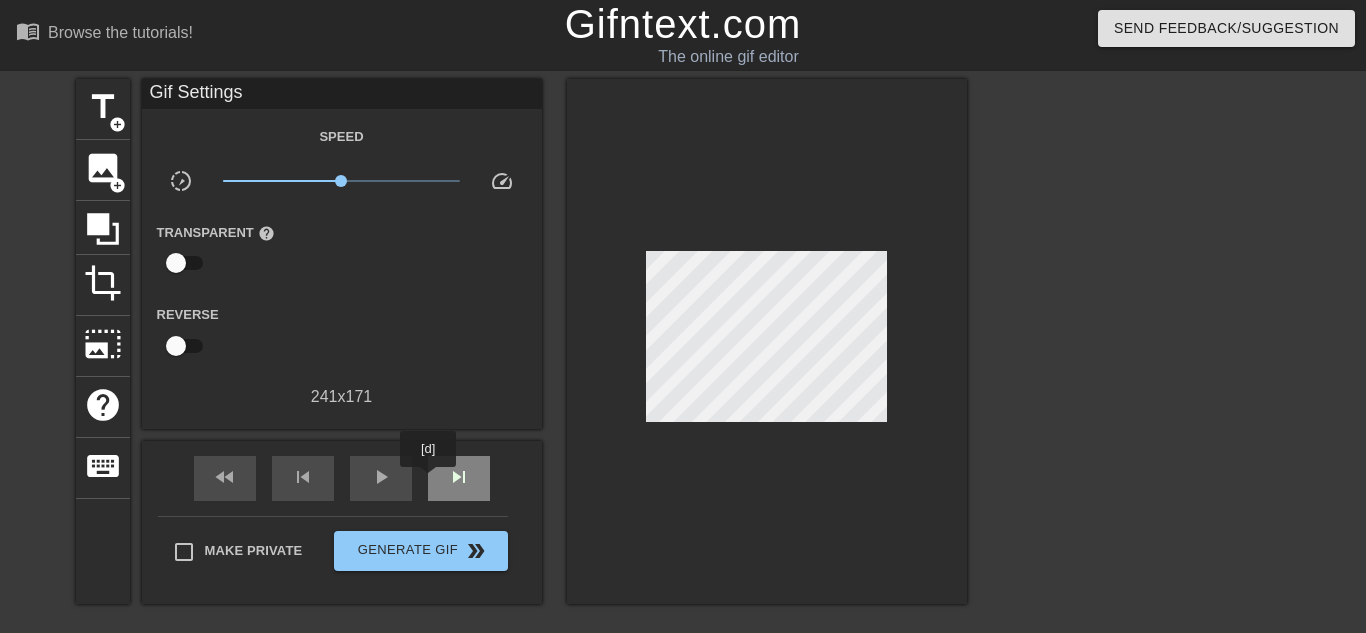 click on "skip_next" at bounding box center (459, 478) 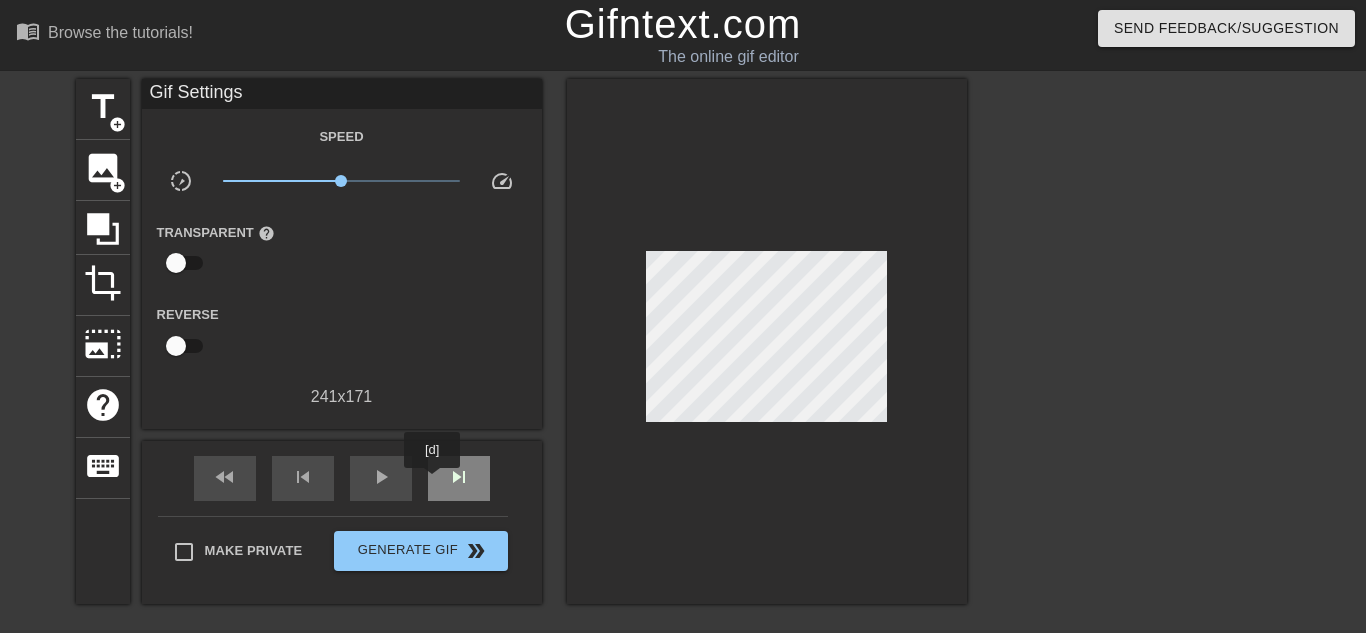 click on "skip_next" at bounding box center [459, 478] 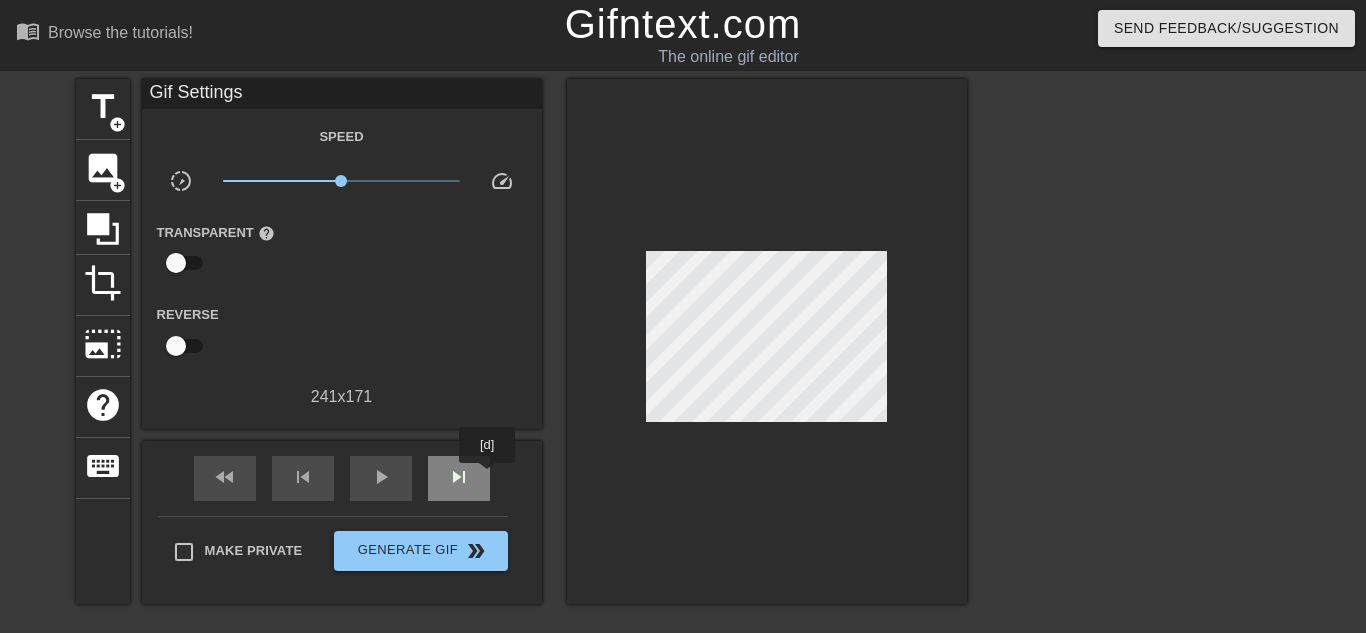click on "skip_next" at bounding box center (459, 478) 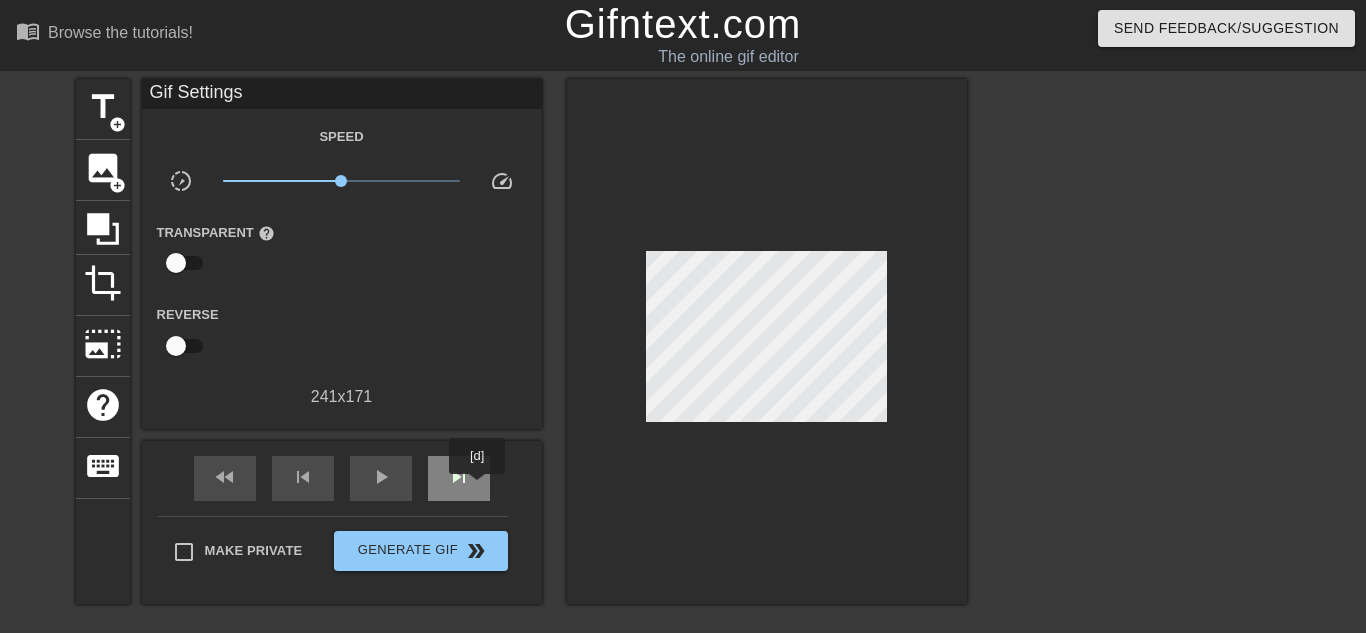 click on "skip_next" at bounding box center [459, 478] 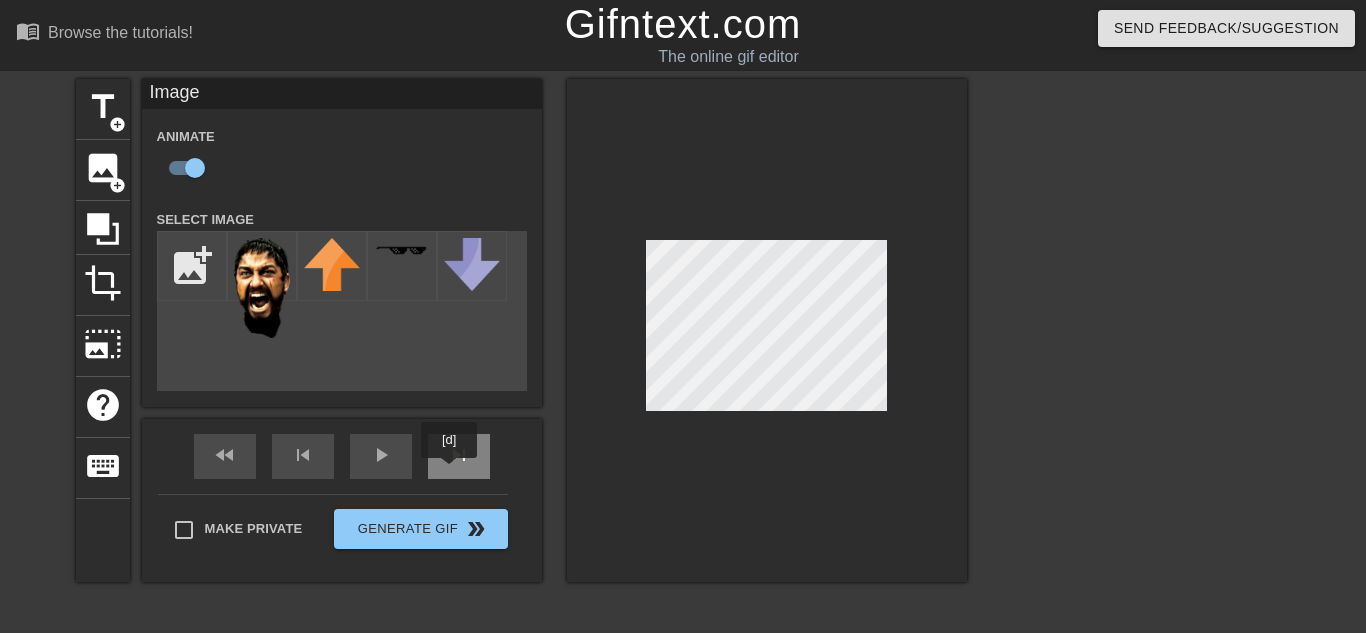 click on "skip_next" at bounding box center [459, 456] 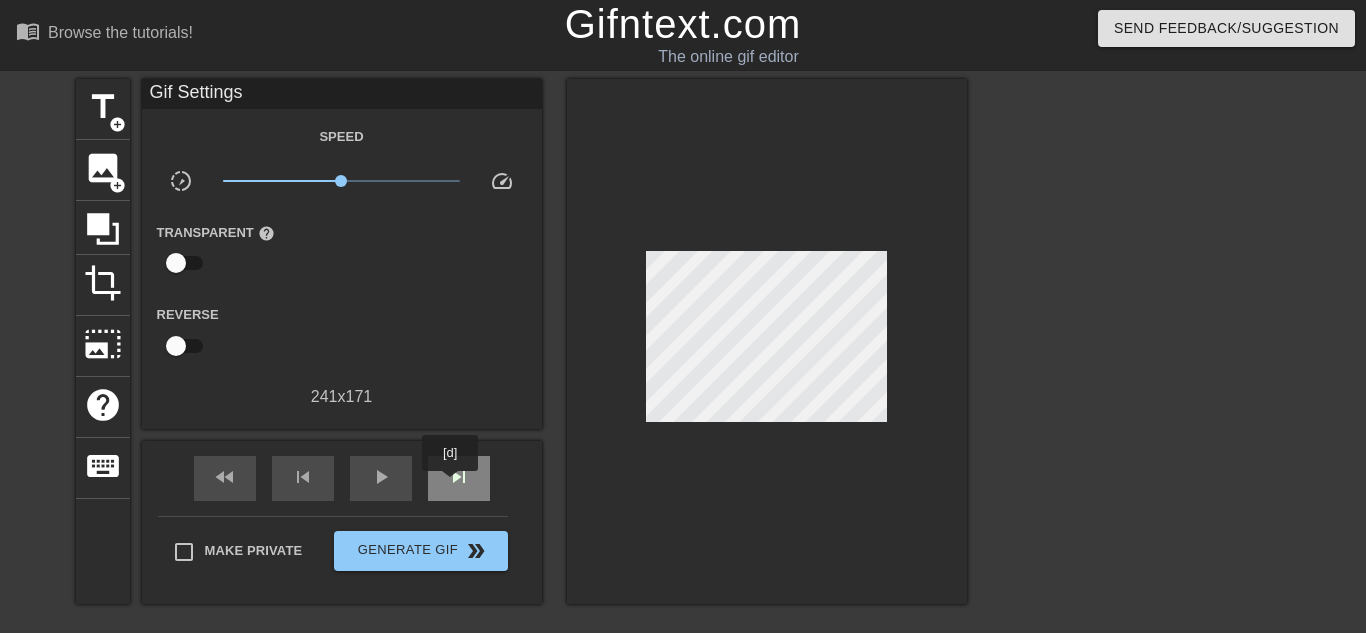 click on "skip_next" at bounding box center [459, 477] 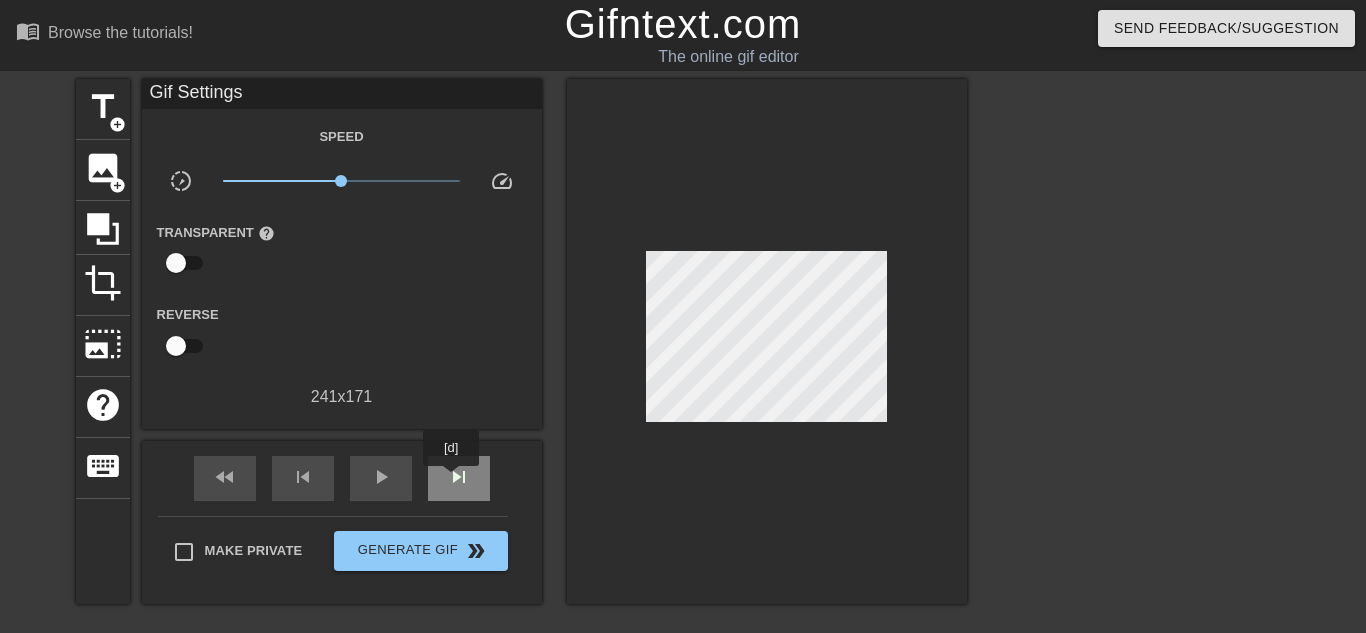 click on "skip_next" at bounding box center [459, 477] 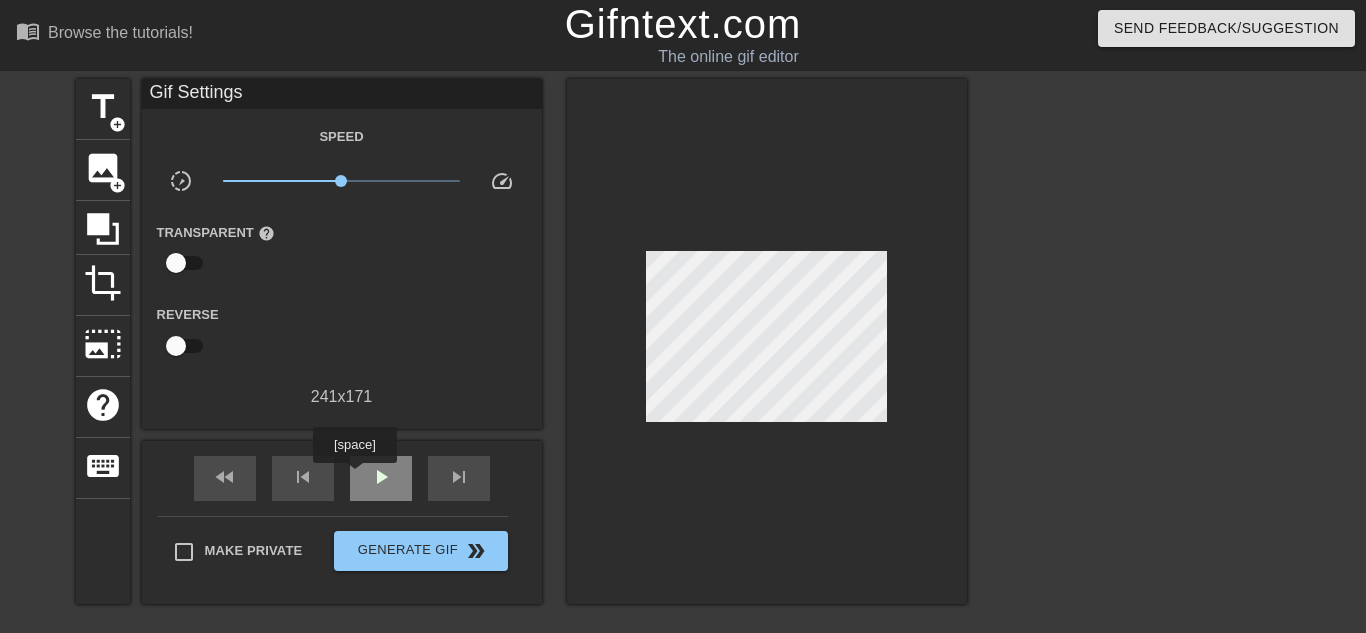 click on "play_arrow" at bounding box center [381, 478] 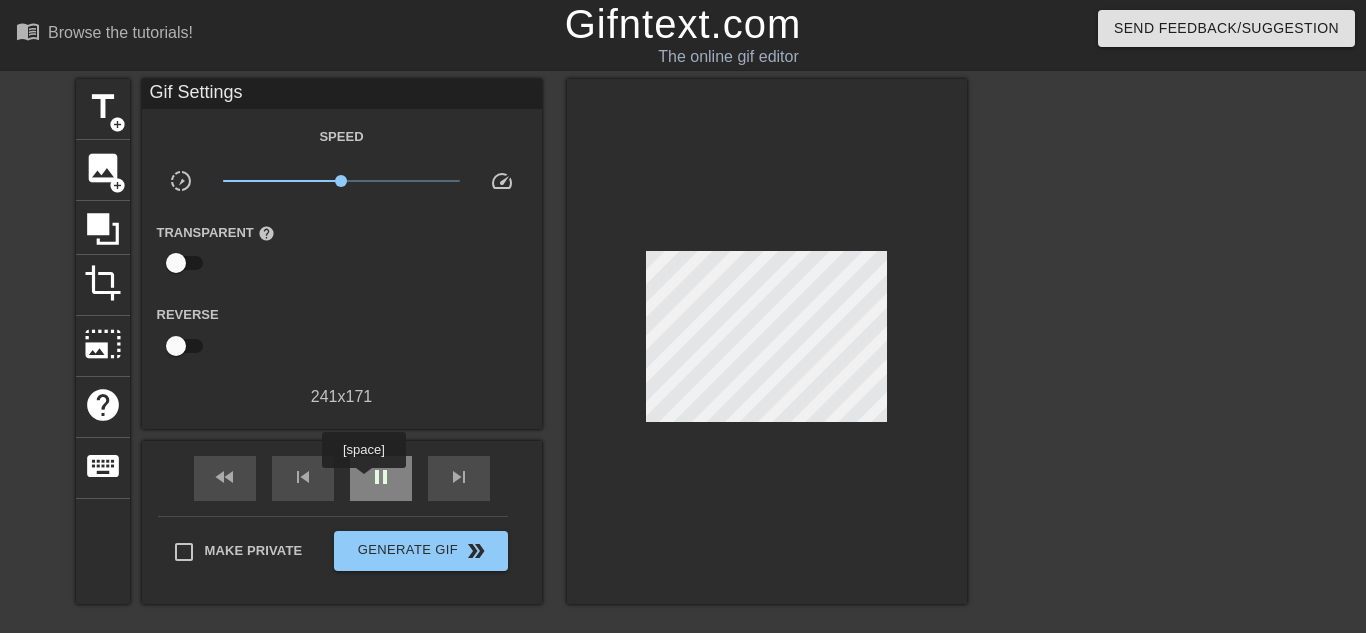 click on "pause" at bounding box center [381, 478] 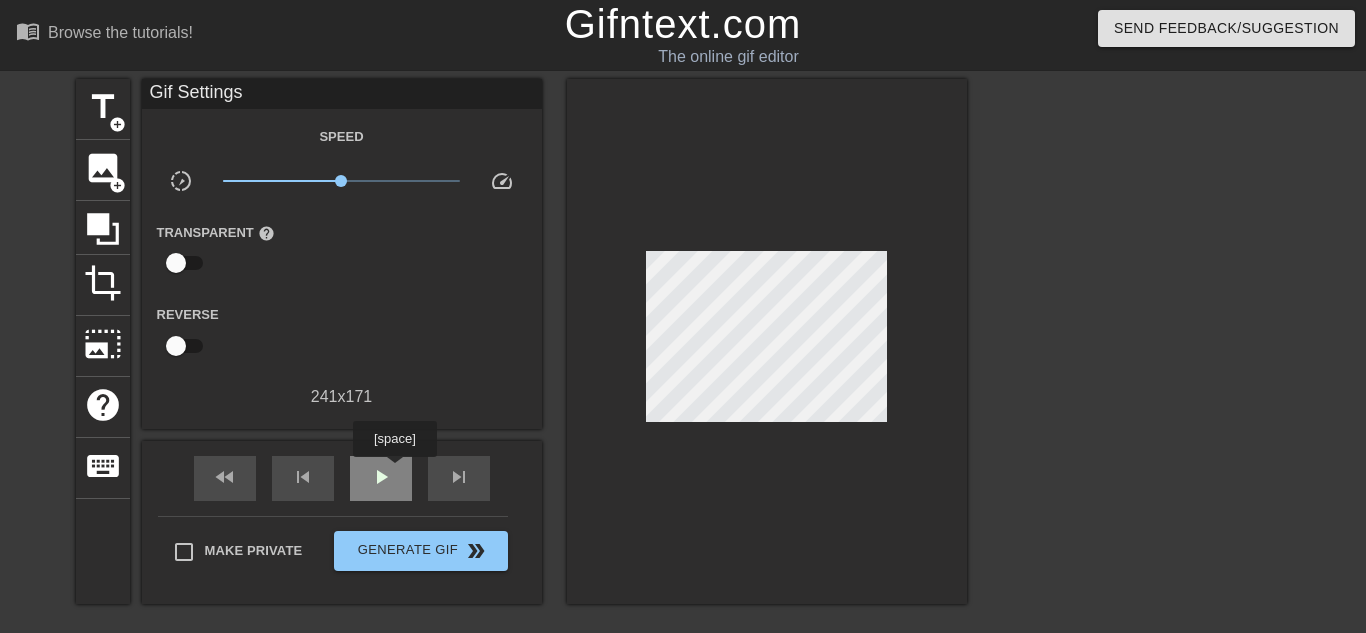 click on "play_arrow" at bounding box center (381, 478) 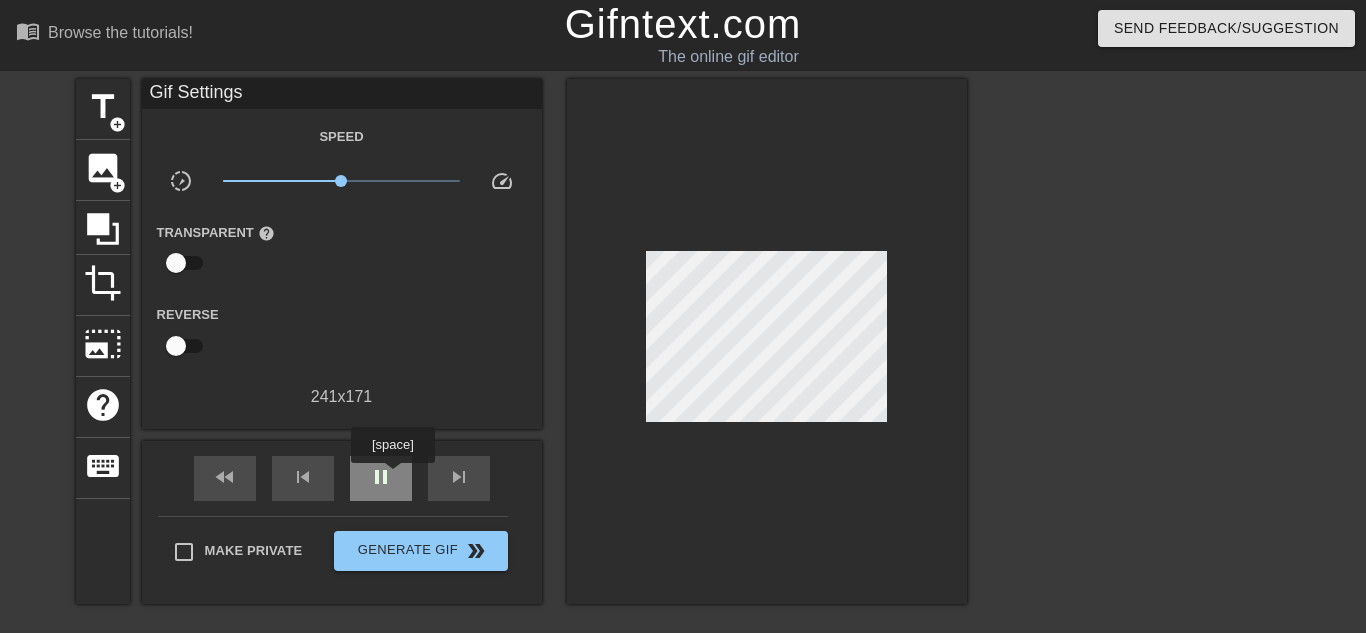 click on "pause" at bounding box center [381, 478] 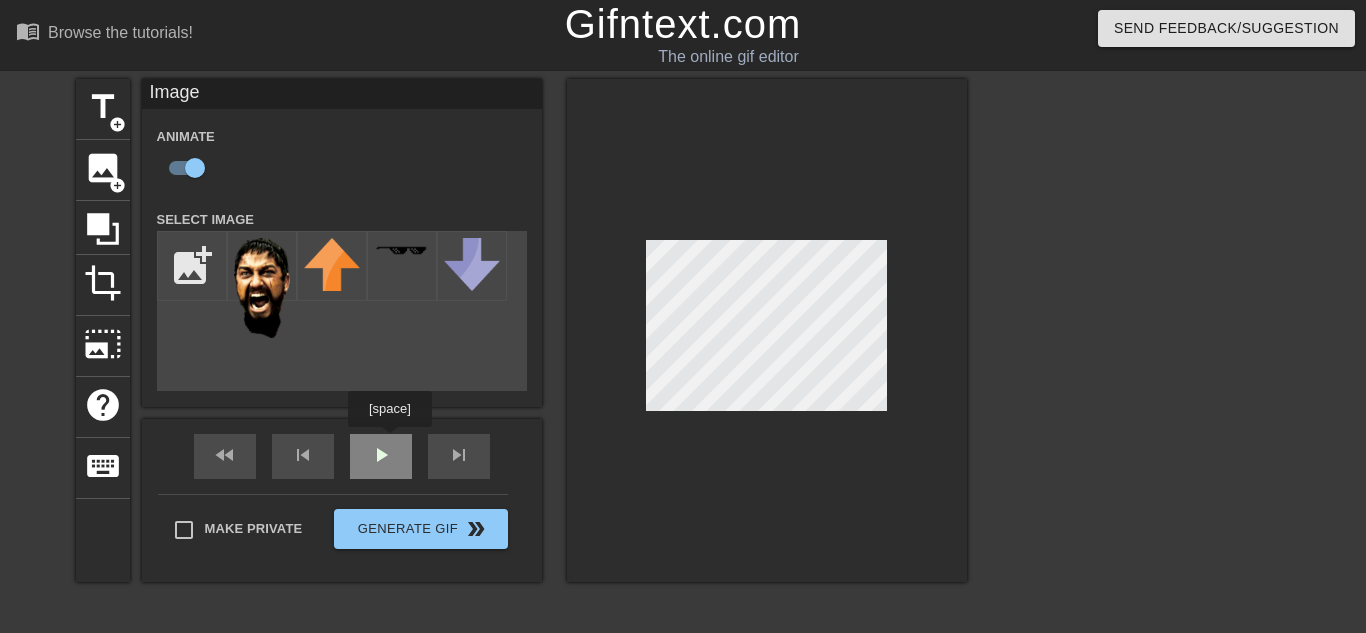 click on "fast_rewind skip_previous play_arrow skip_next" at bounding box center [342, 456] 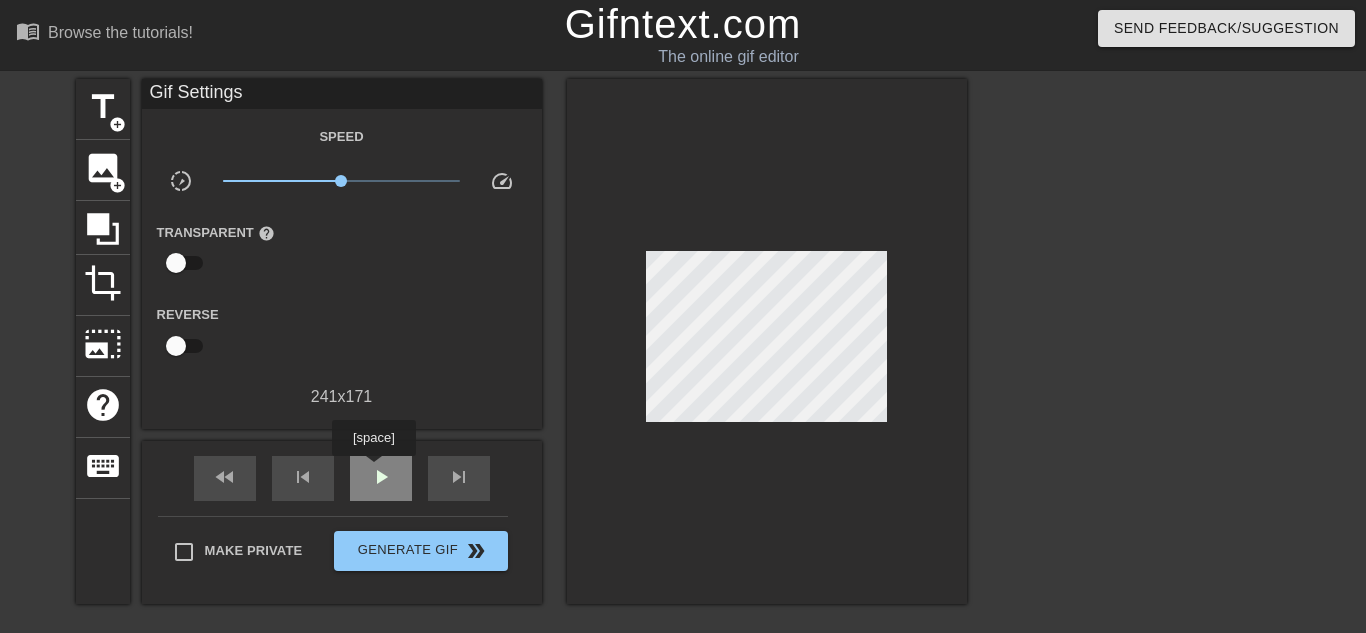 click on "play_arrow" at bounding box center (381, 477) 